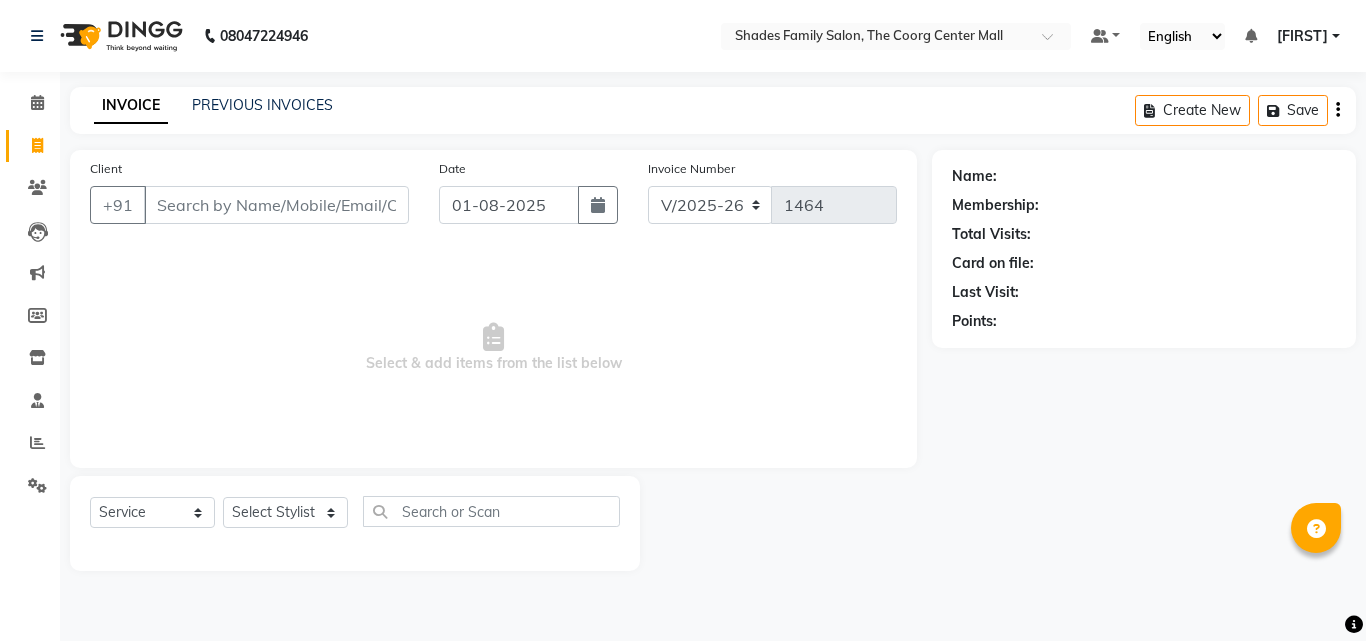 select on "7447" 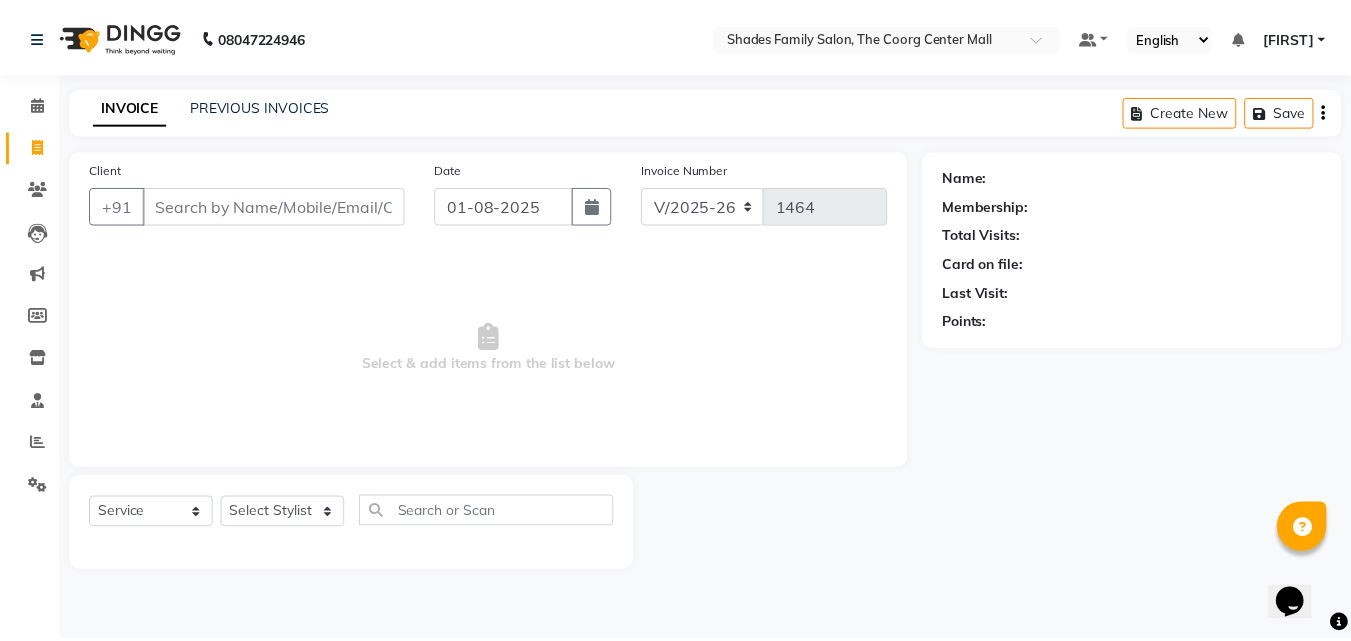 scroll, scrollTop: 0, scrollLeft: 0, axis: both 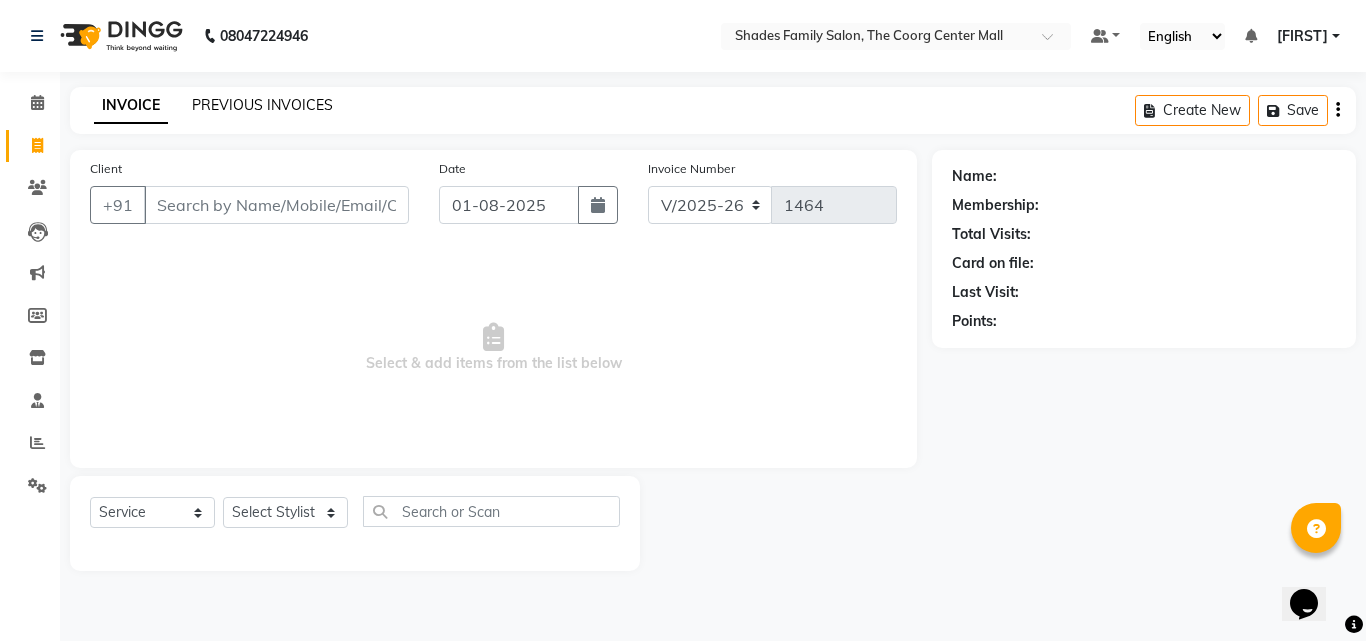 click on "PREVIOUS INVOICES" 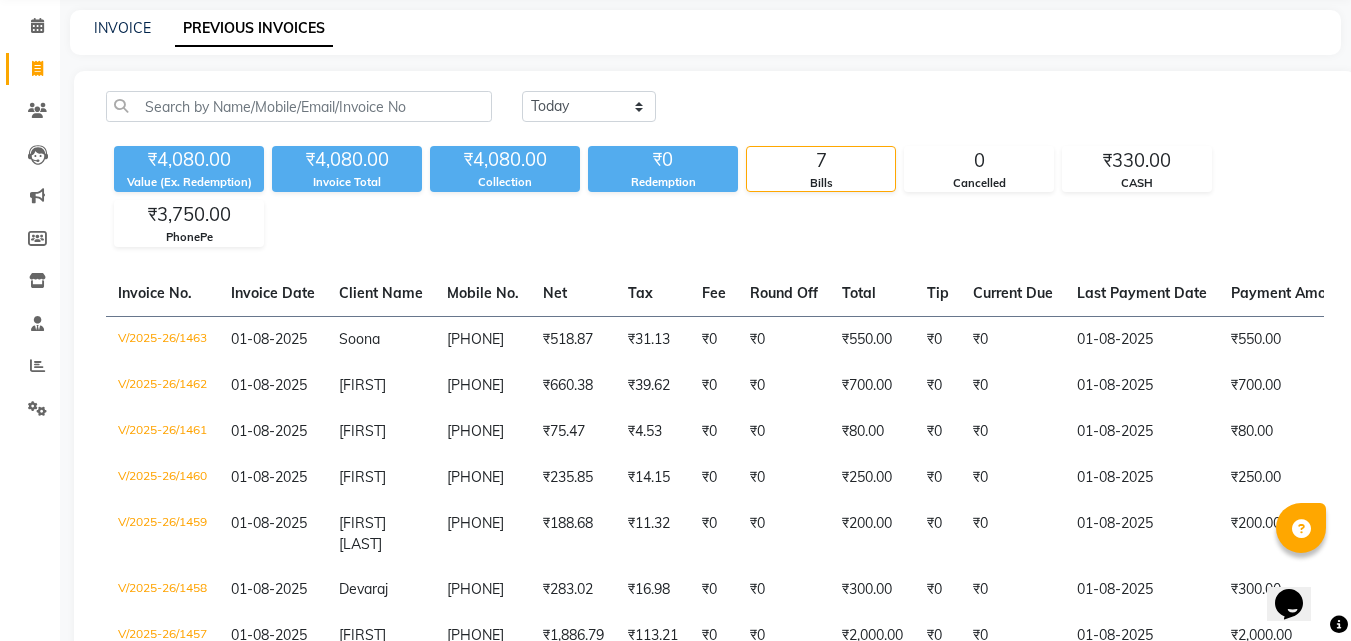 scroll, scrollTop: 100, scrollLeft: 0, axis: vertical 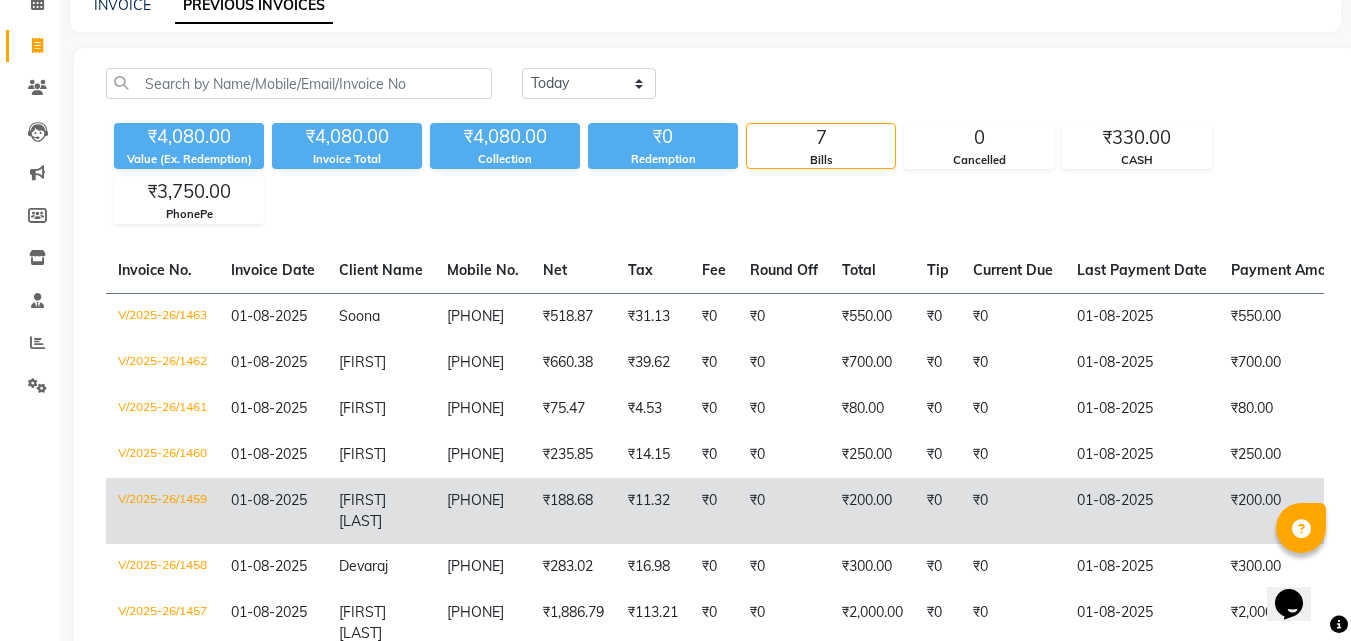 click on "₹188.68" 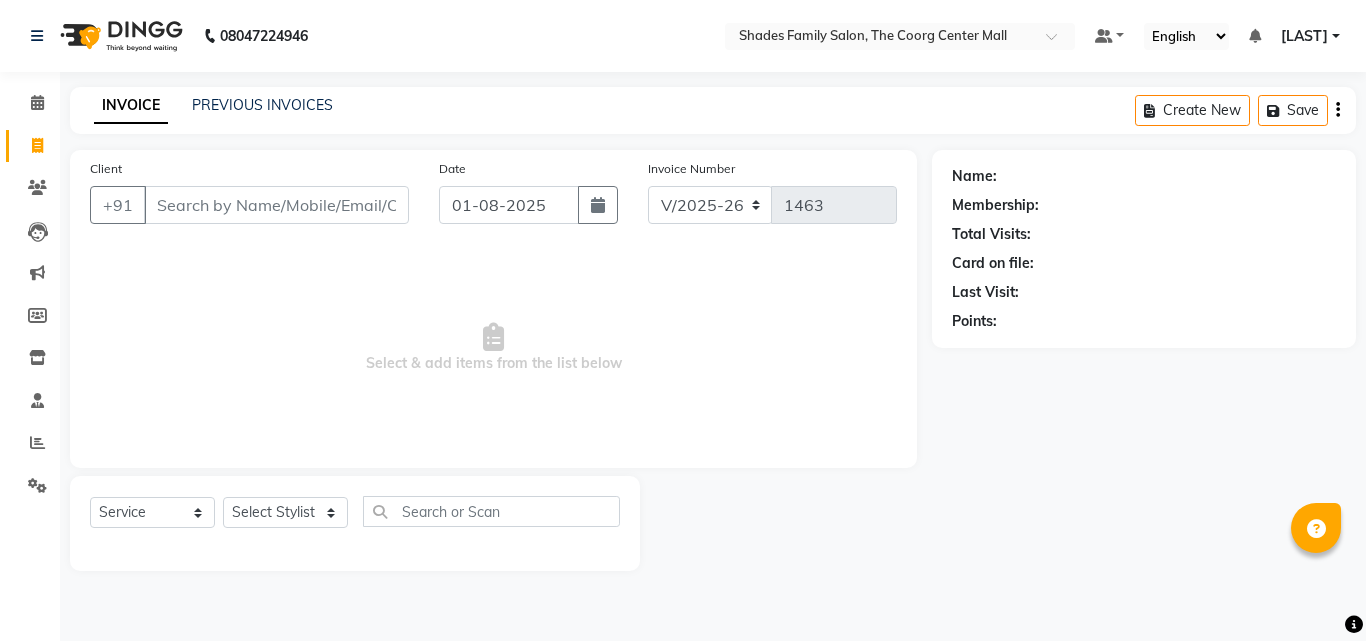 select on "7447" 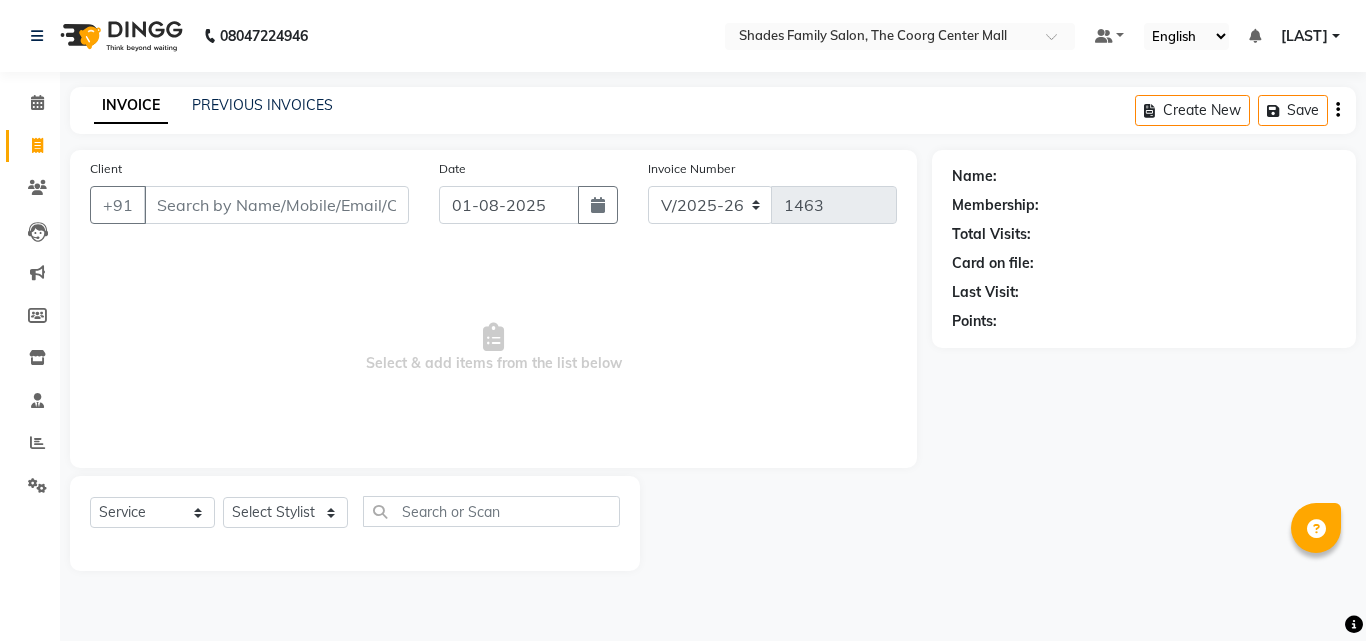 scroll, scrollTop: 0, scrollLeft: 0, axis: both 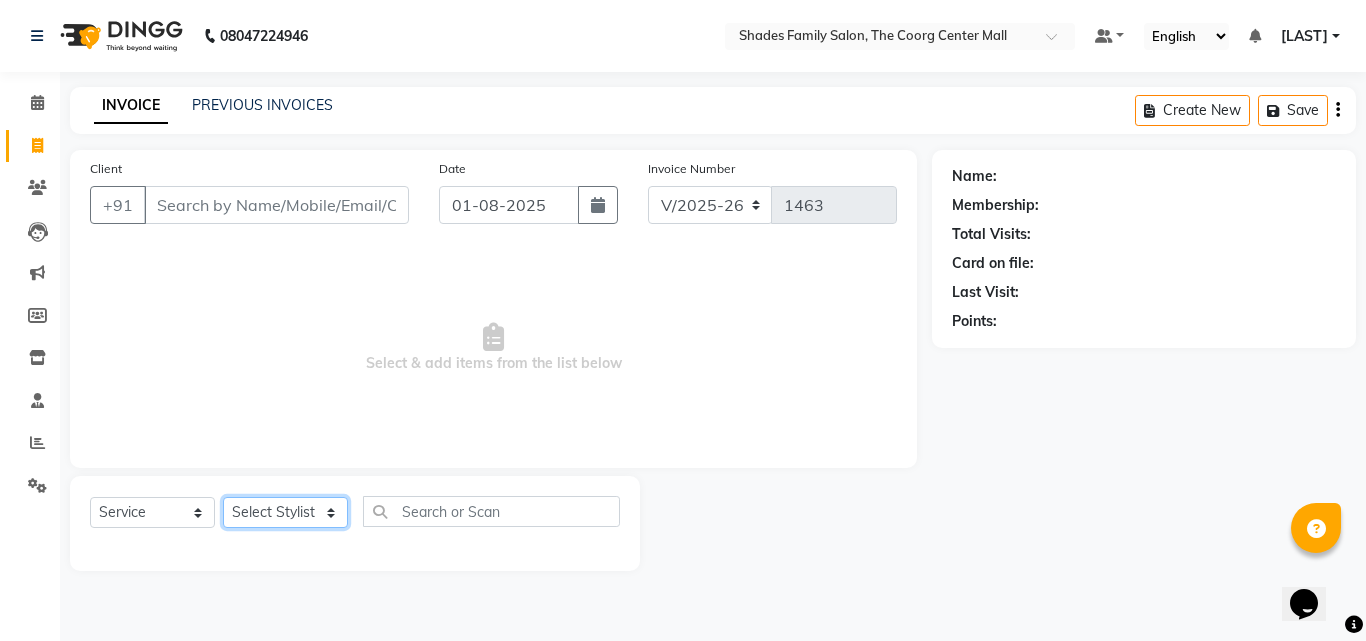 click on "Select Stylist [FIRST] [FIRST] [FIRST] [FIRST] [FIRST] [FIRST] [FIRST]" 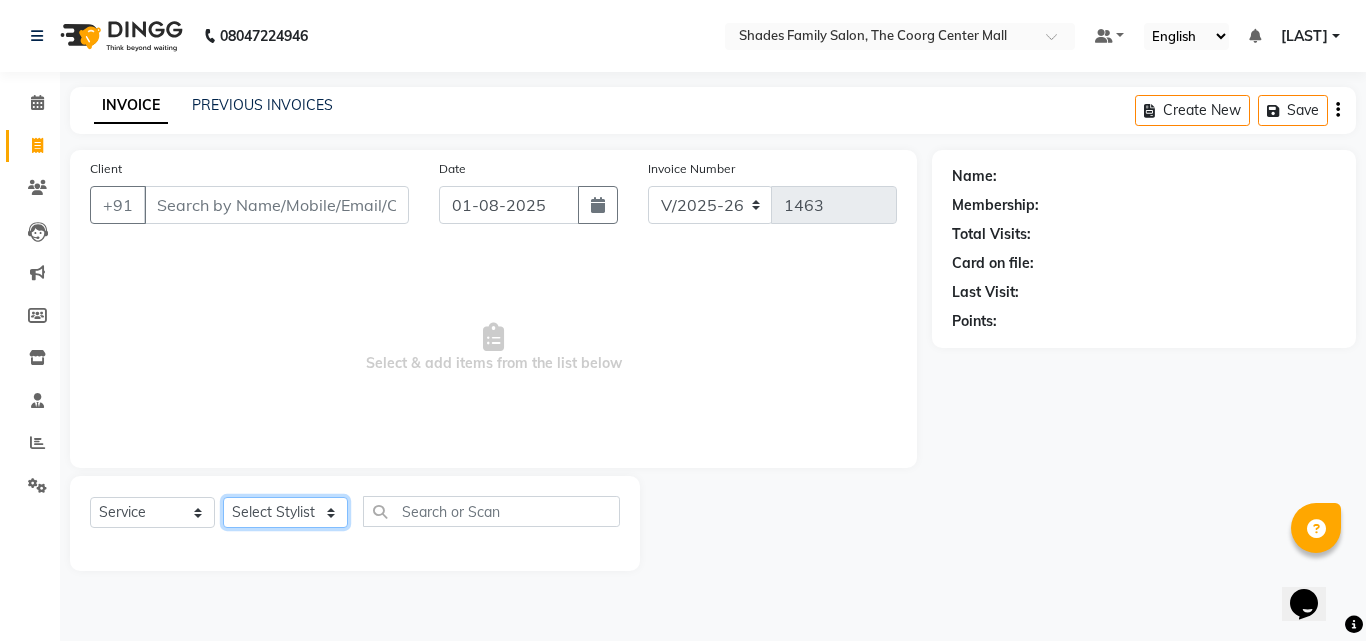 select on "65368" 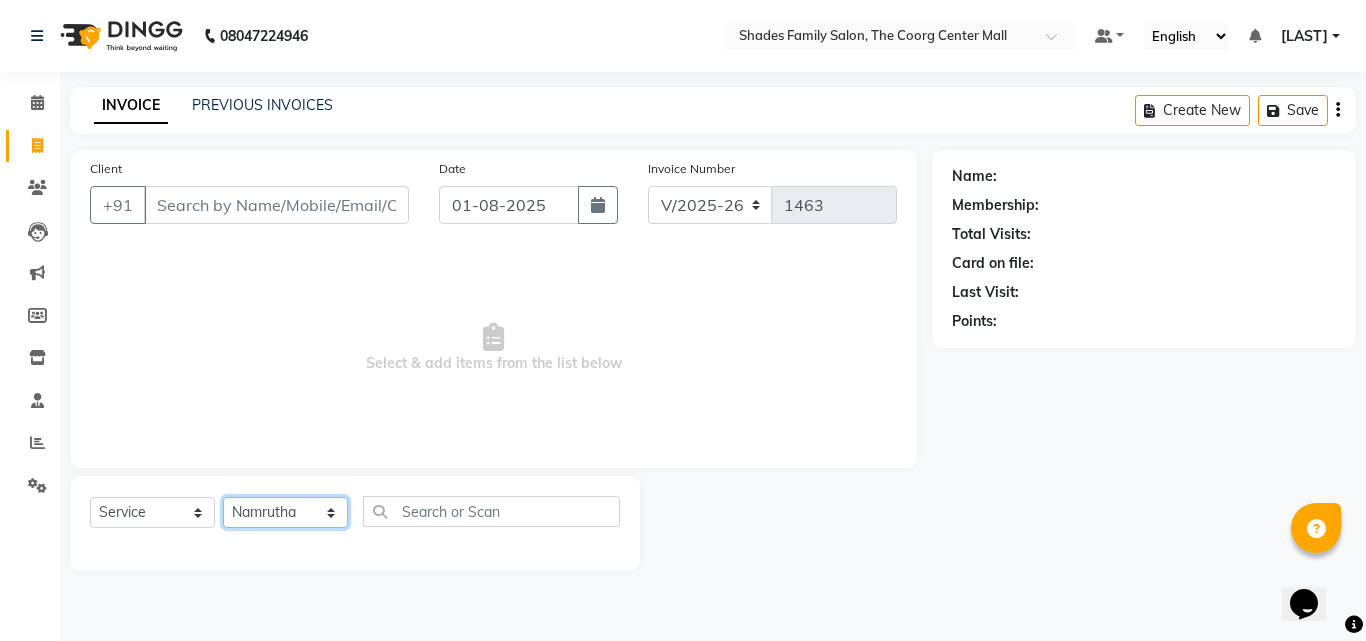 click on "Select Stylist [FIRST] [FIRST] [FIRST] [FIRST] [FIRST] [FIRST] [FIRST]" 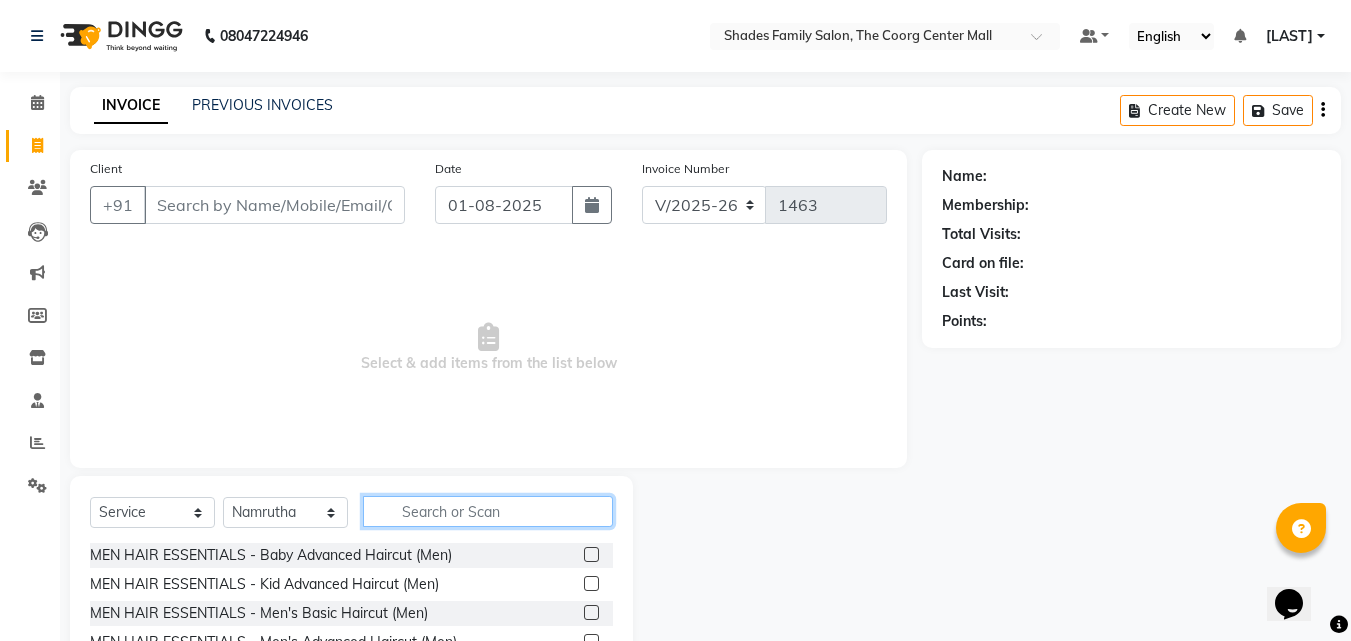 click 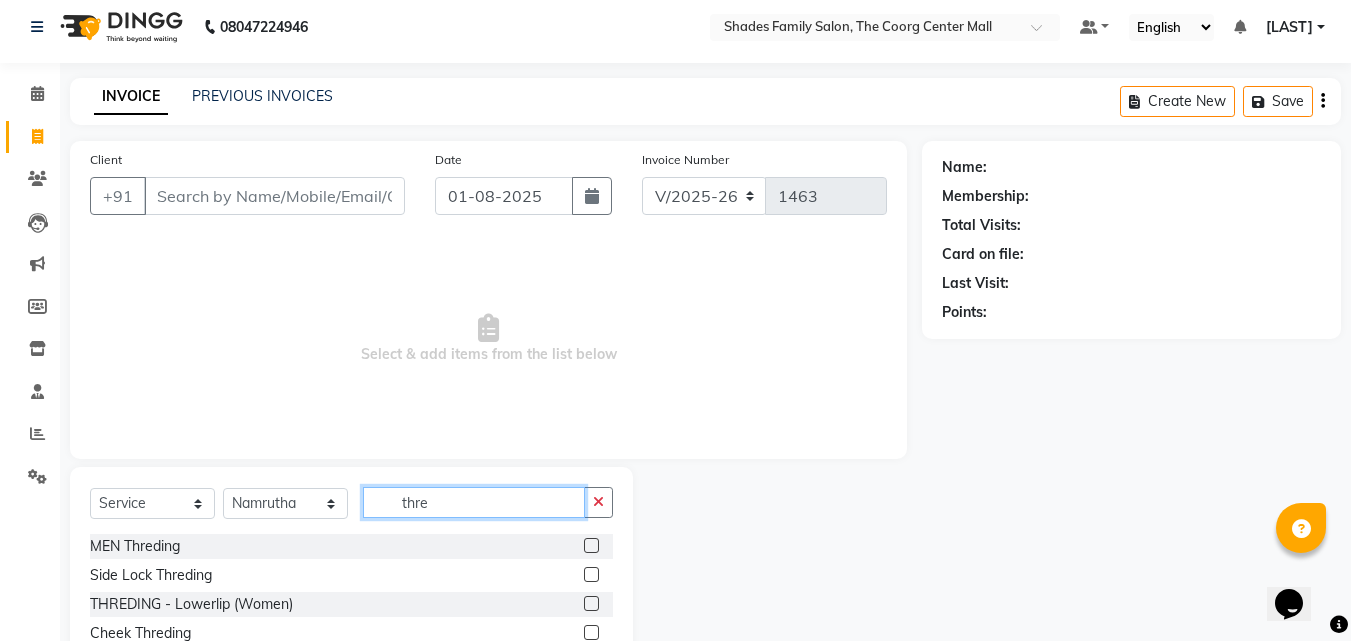 scroll, scrollTop: 0, scrollLeft: 0, axis: both 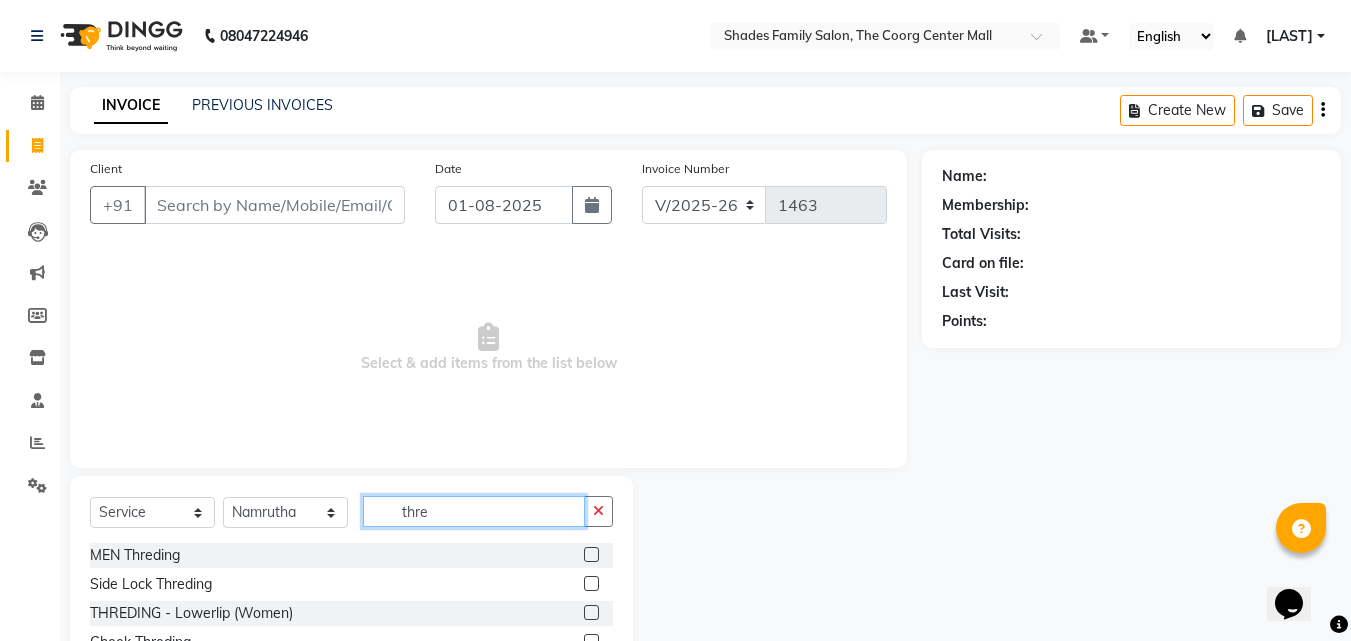 type on "thre" 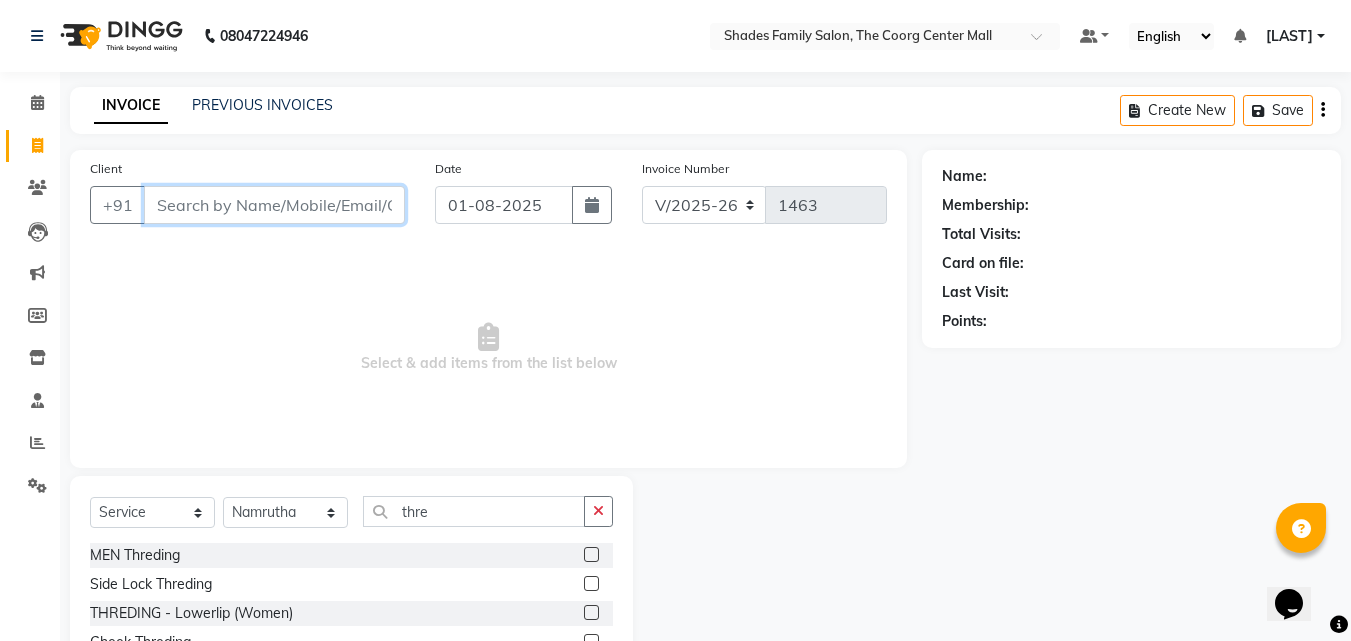 click on "Client" at bounding box center (274, 205) 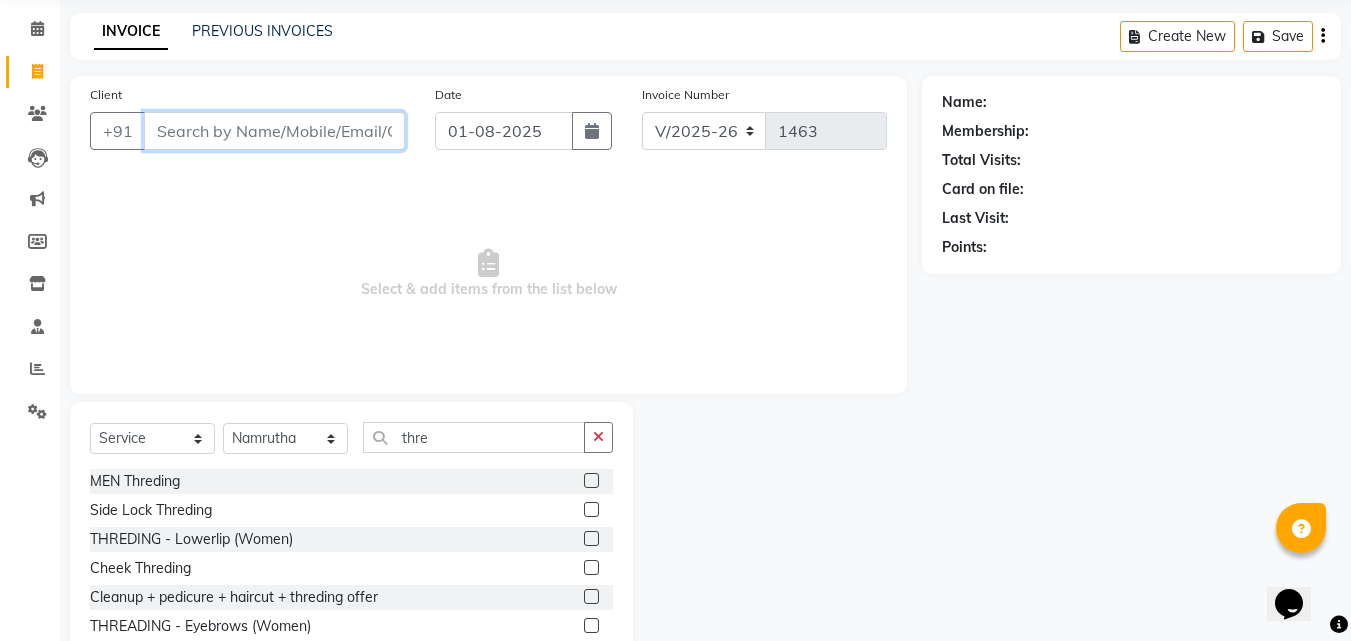 scroll, scrollTop: 160, scrollLeft: 0, axis: vertical 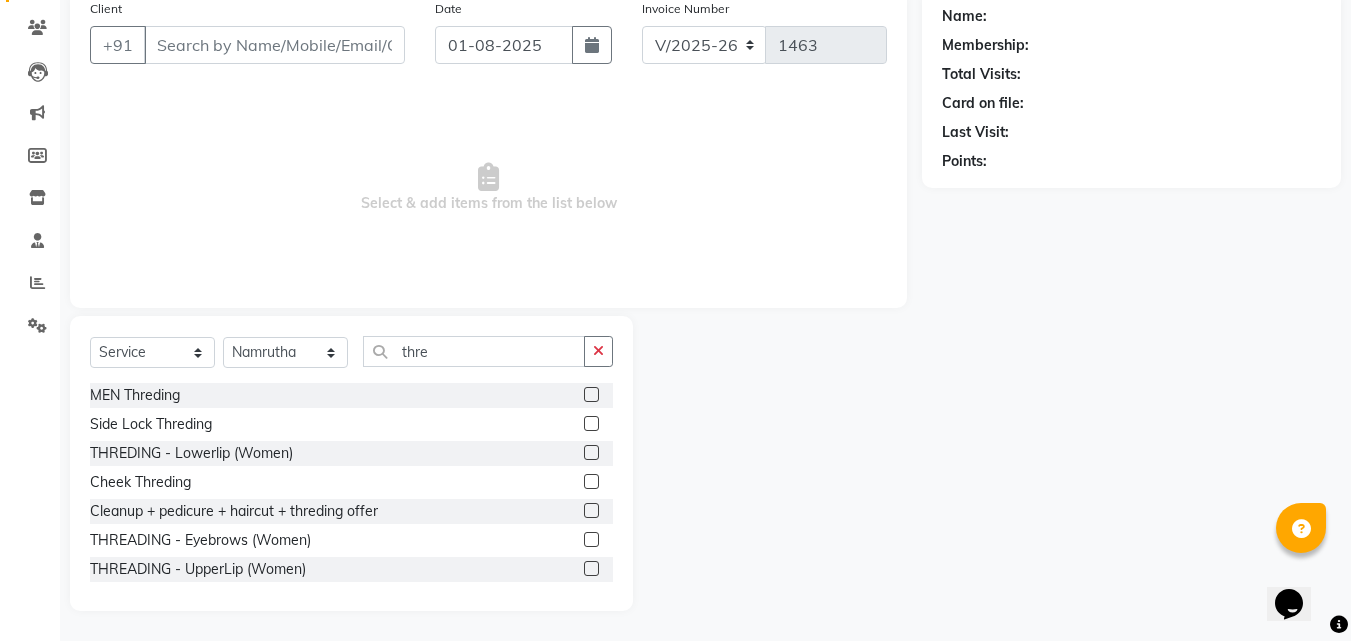 click 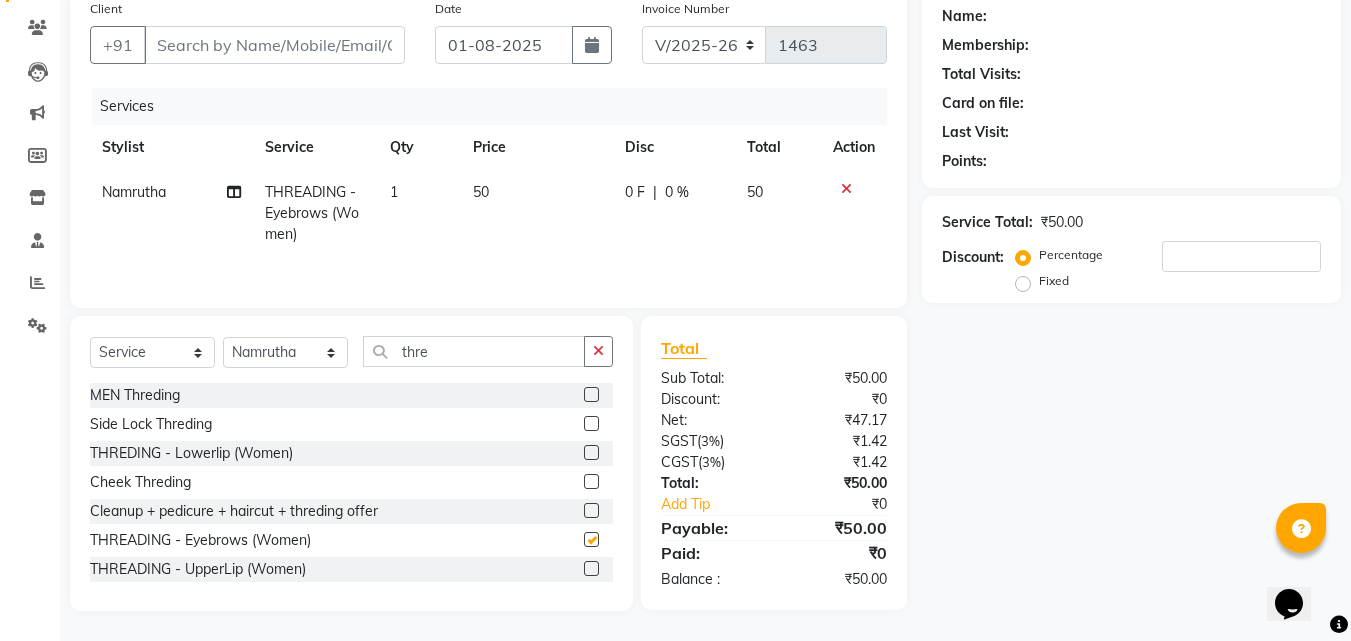 checkbox on "false" 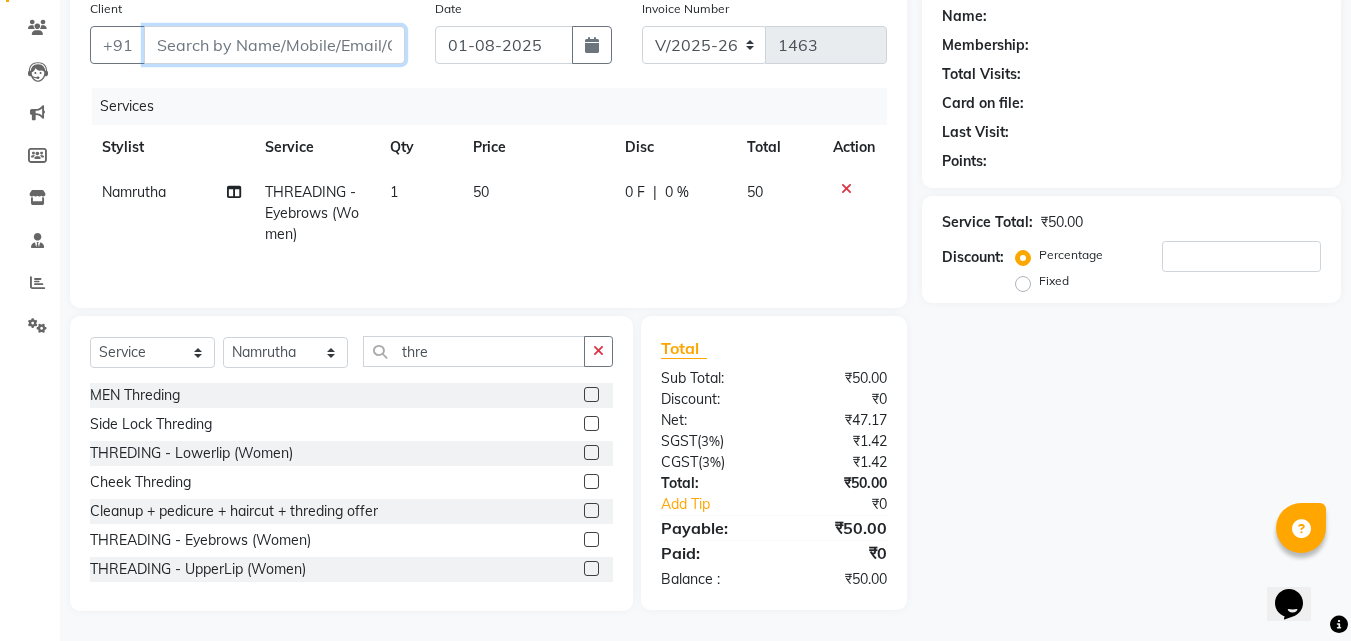 click on "Client" at bounding box center (274, 45) 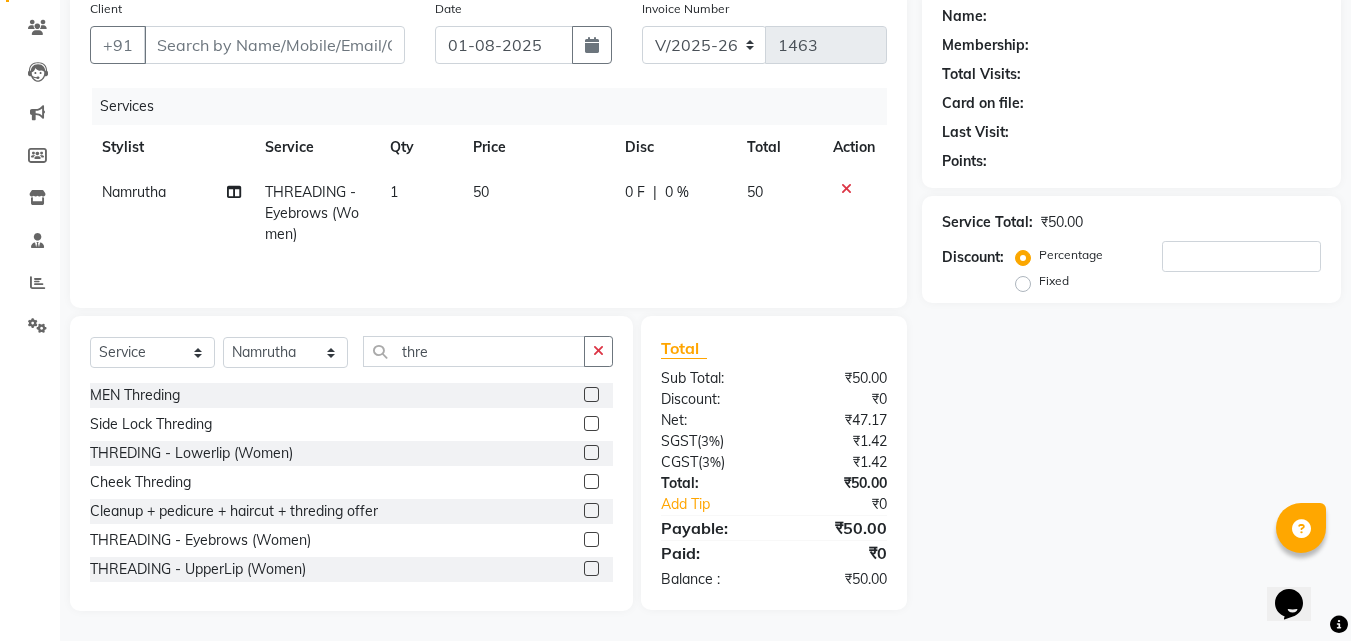 click 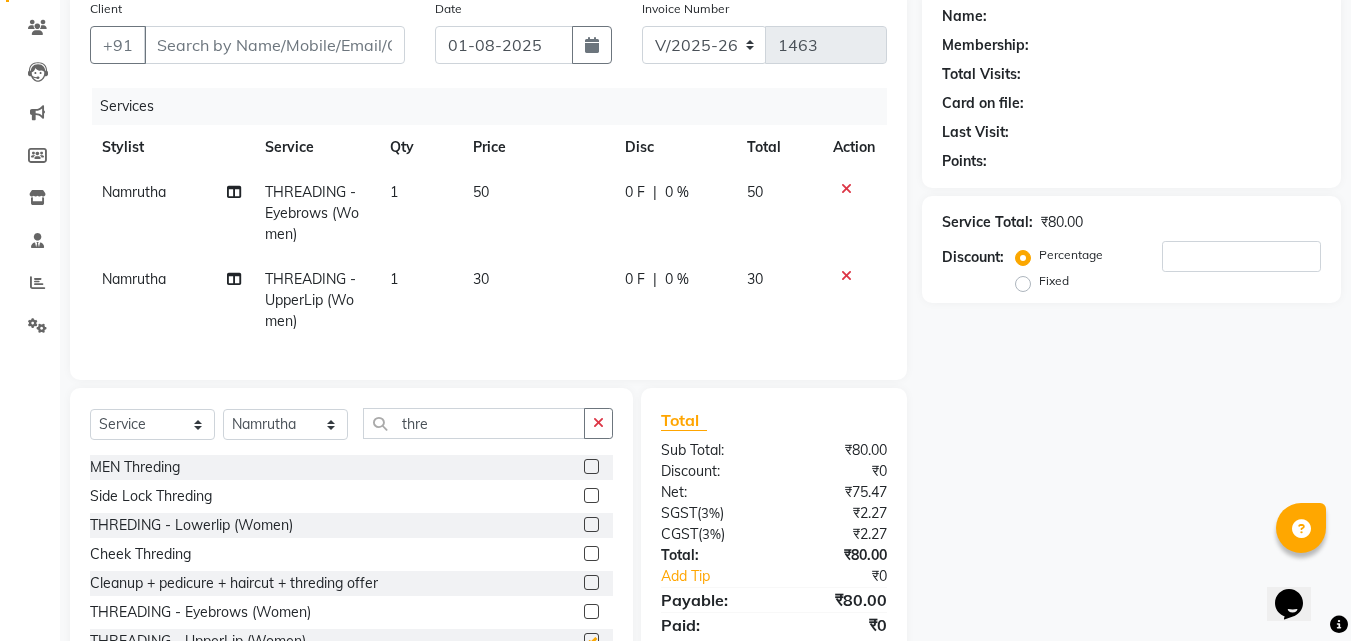checkbox on "false" 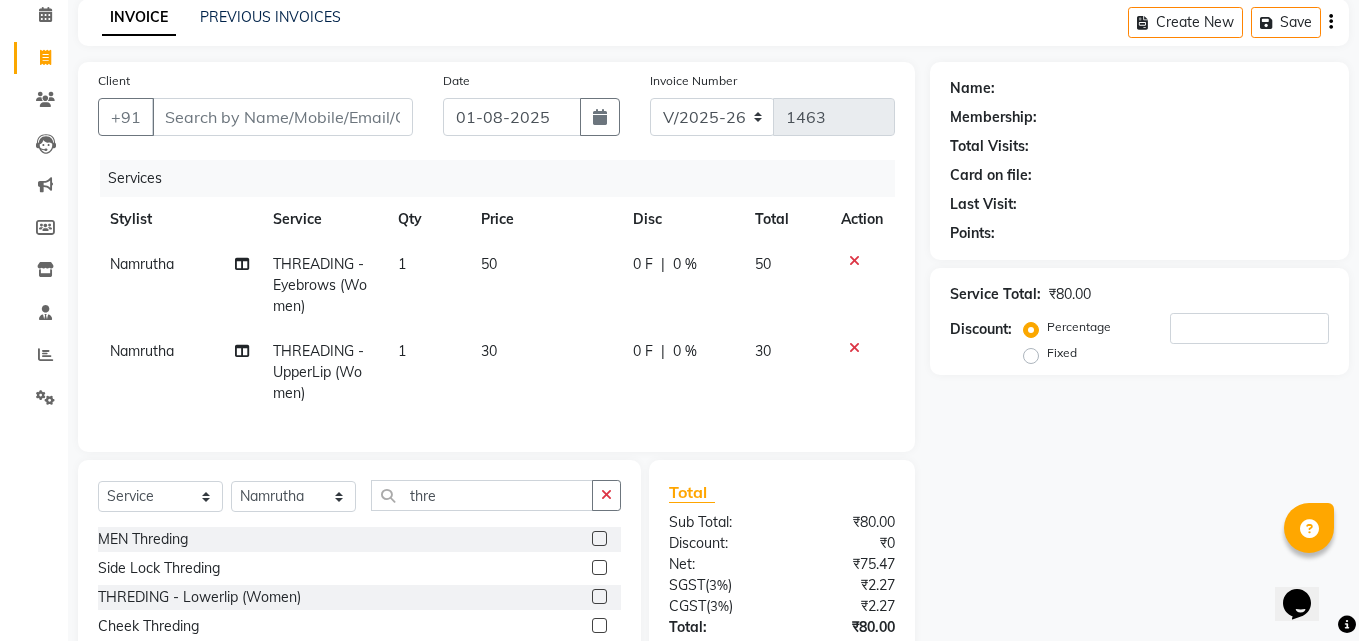 scroll, scrollTop: 47, scrollLeft: 0, axis: vertical 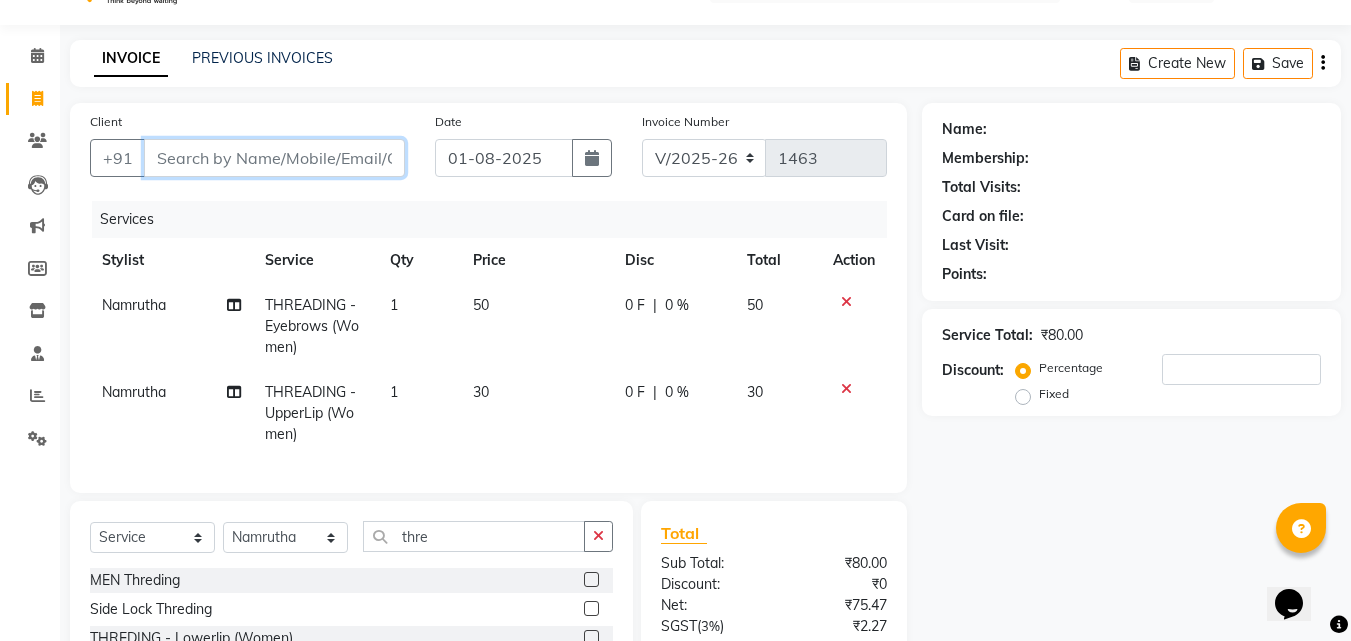 click on "Client" at bounding box center [274, 158] 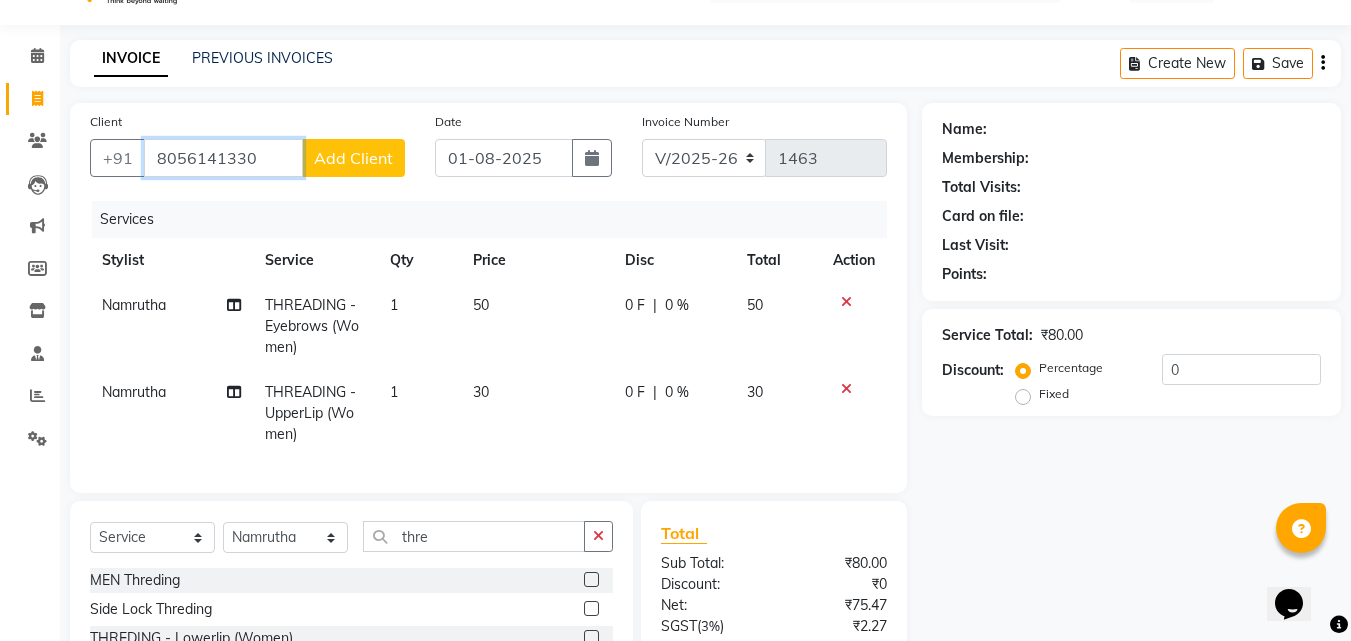 type on "[PHONE]" 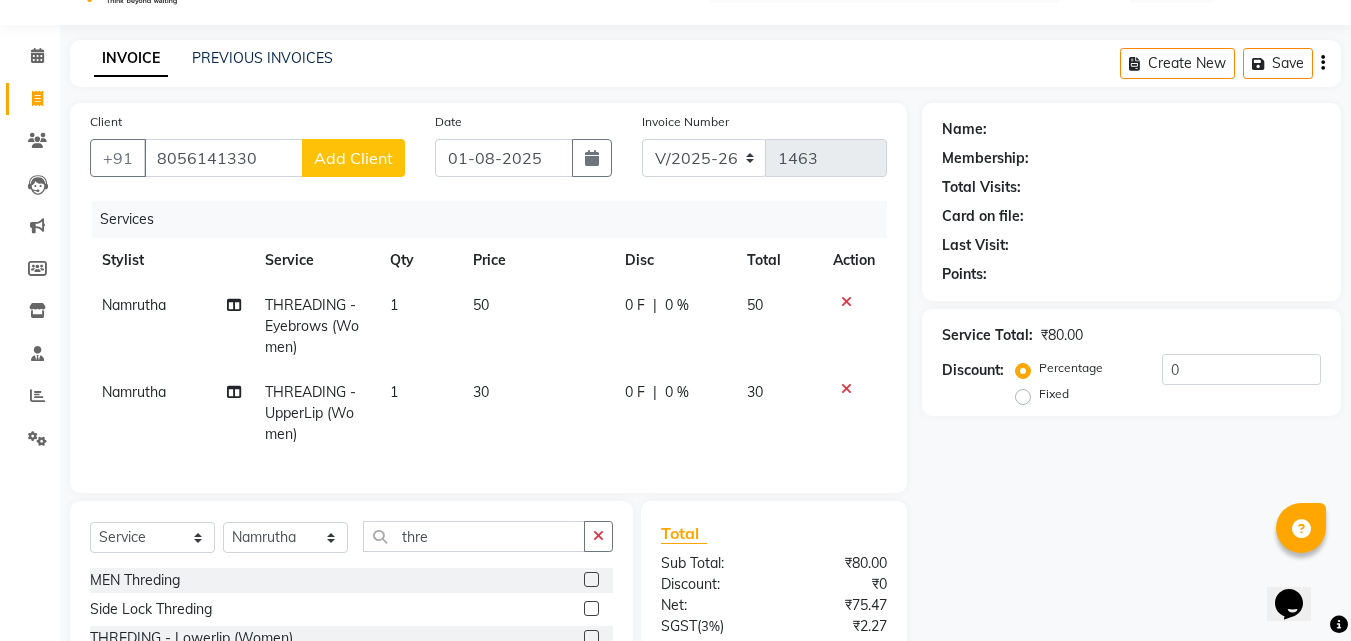 click on "Add Client" 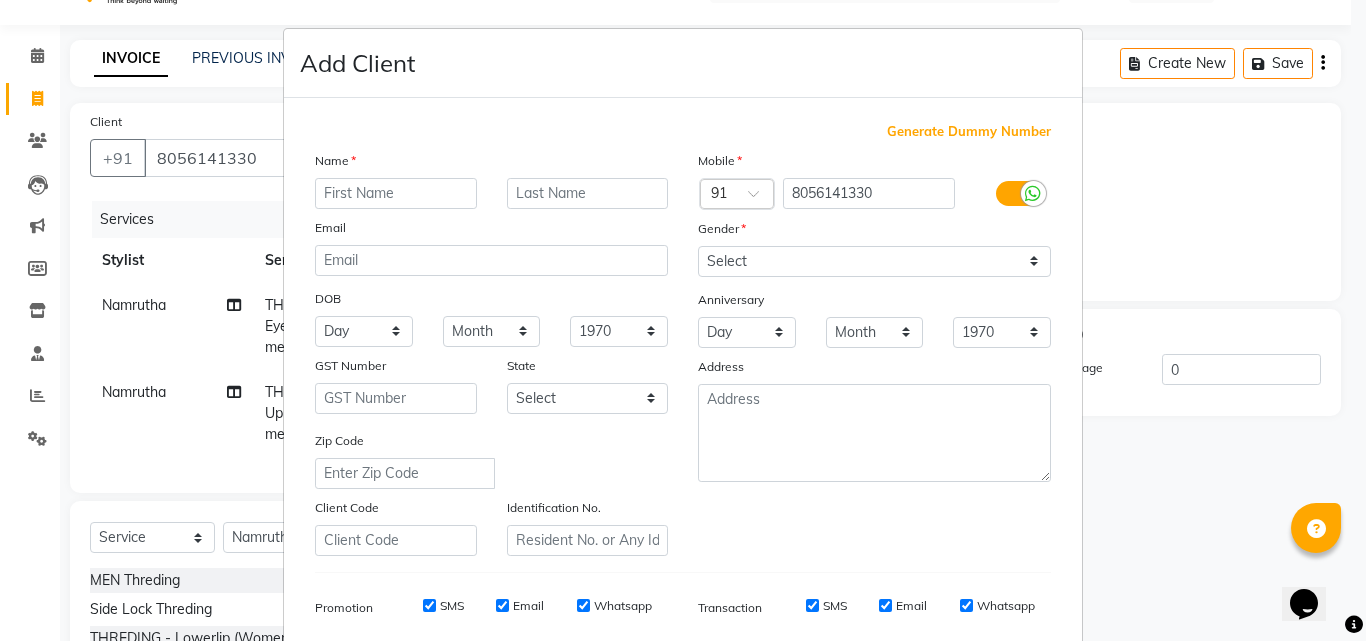 click at bounding box center (396, 193) 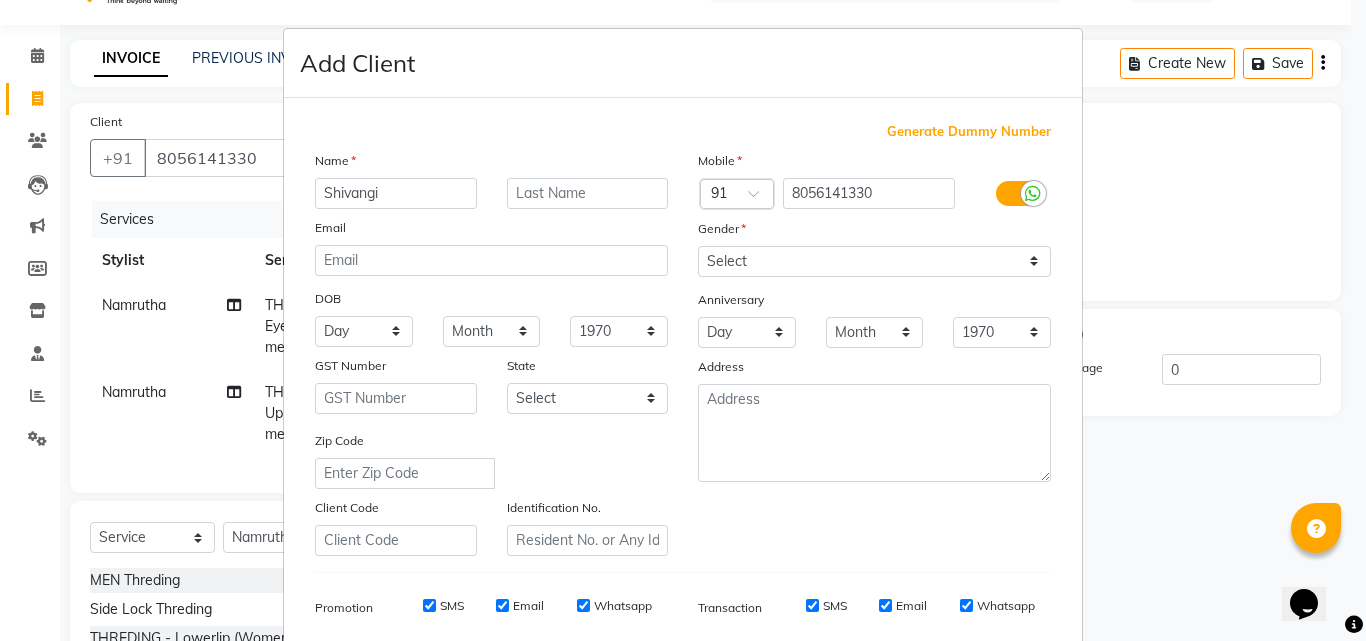 type on "Shivangi" 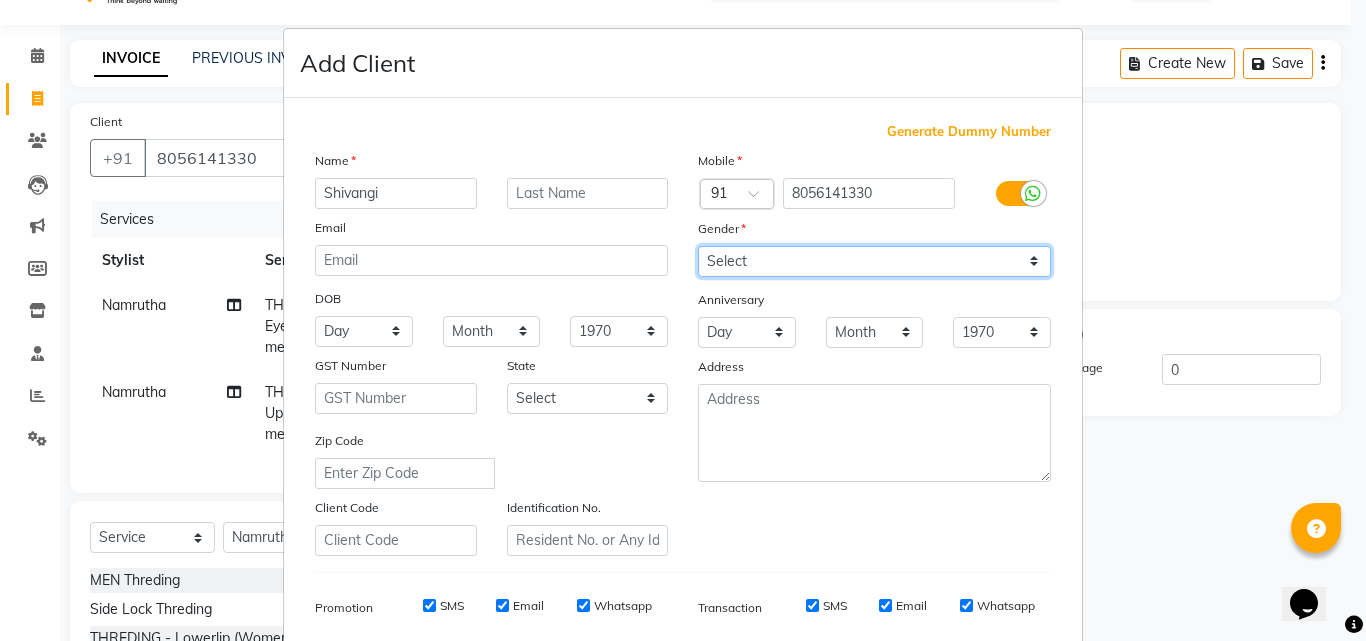 click on "Select Male Female Other Prefer Not To Say" at bounding box center [874, 261] 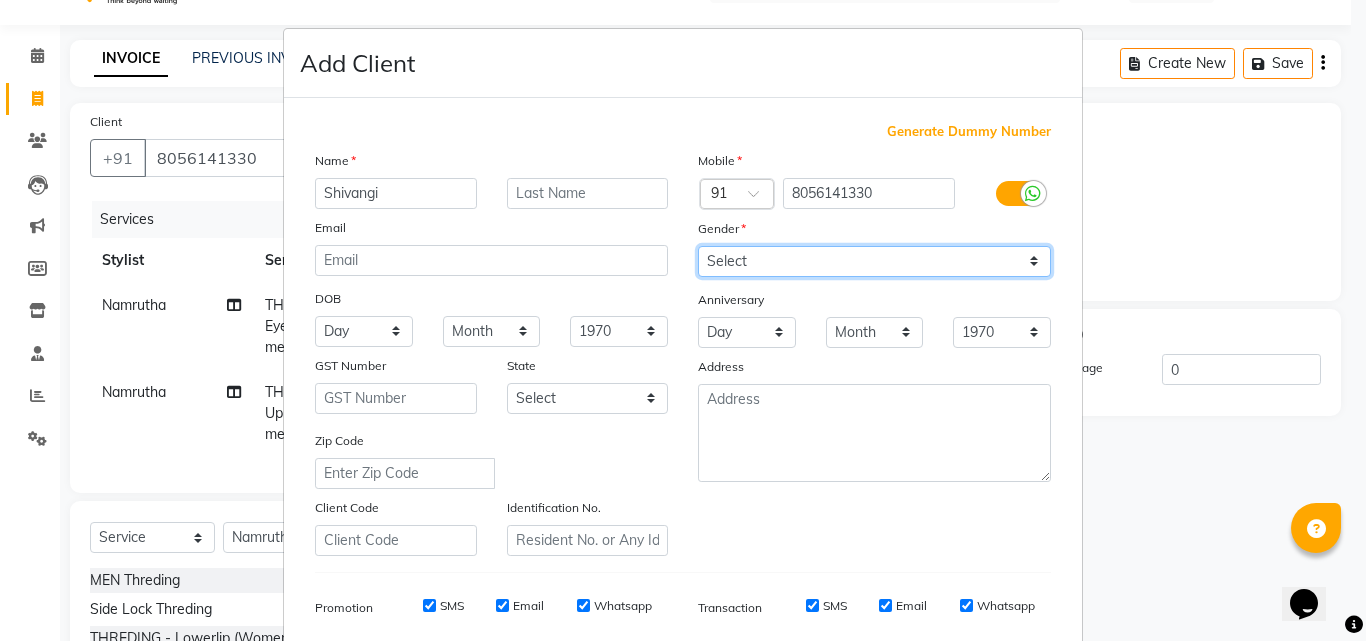 select on "female" 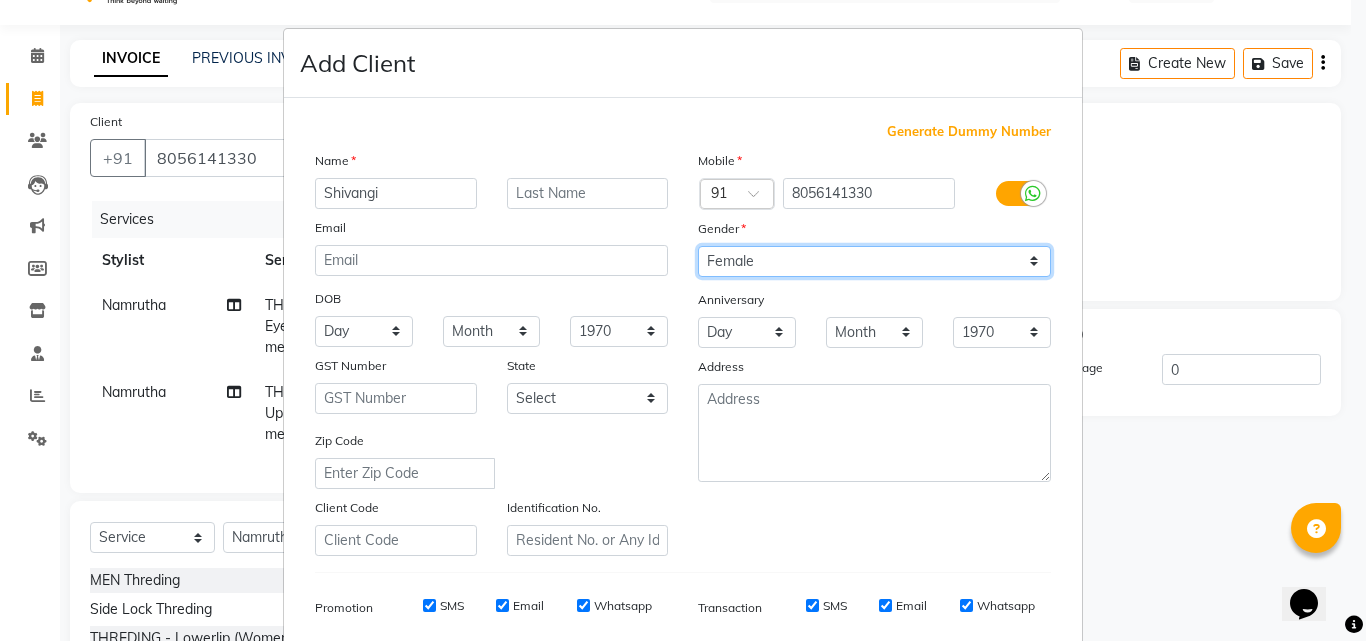 click on "Select Male Female Other Prefer Not To Say" at bounding box center [874, 261] 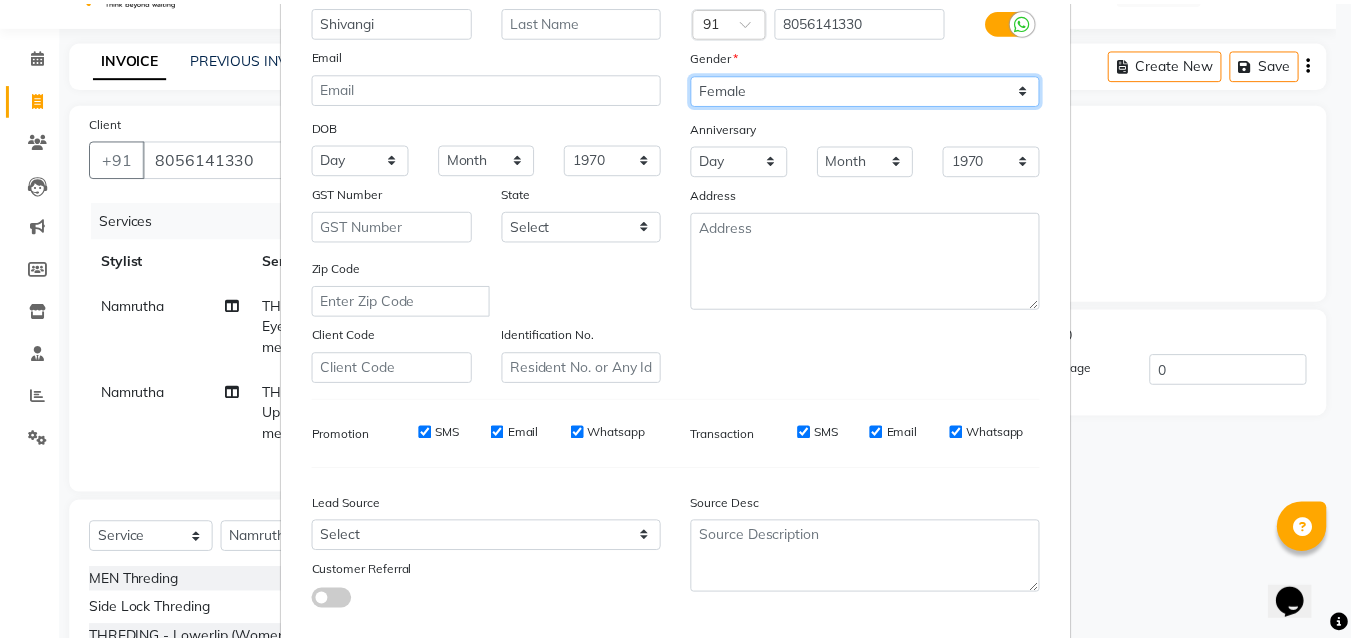 scroll, scrollTop: 282, scrollLeft: 0, axis: vertical 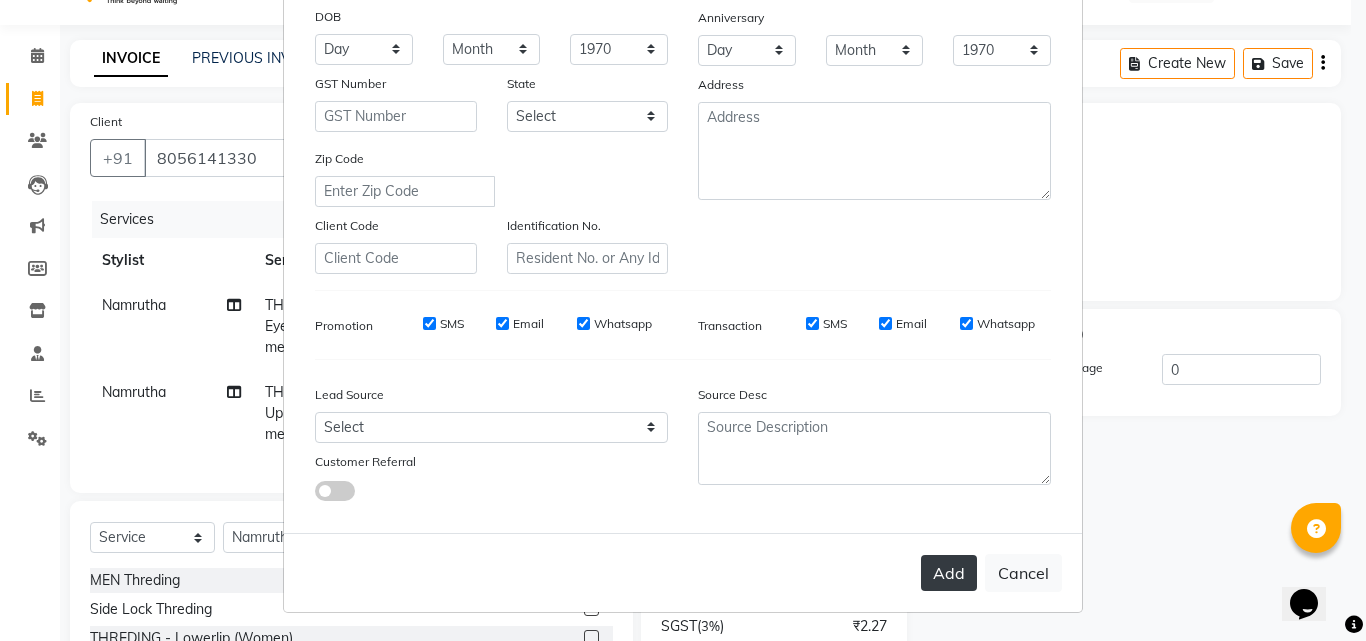 click on "Add" at bounding box center (949, 573) 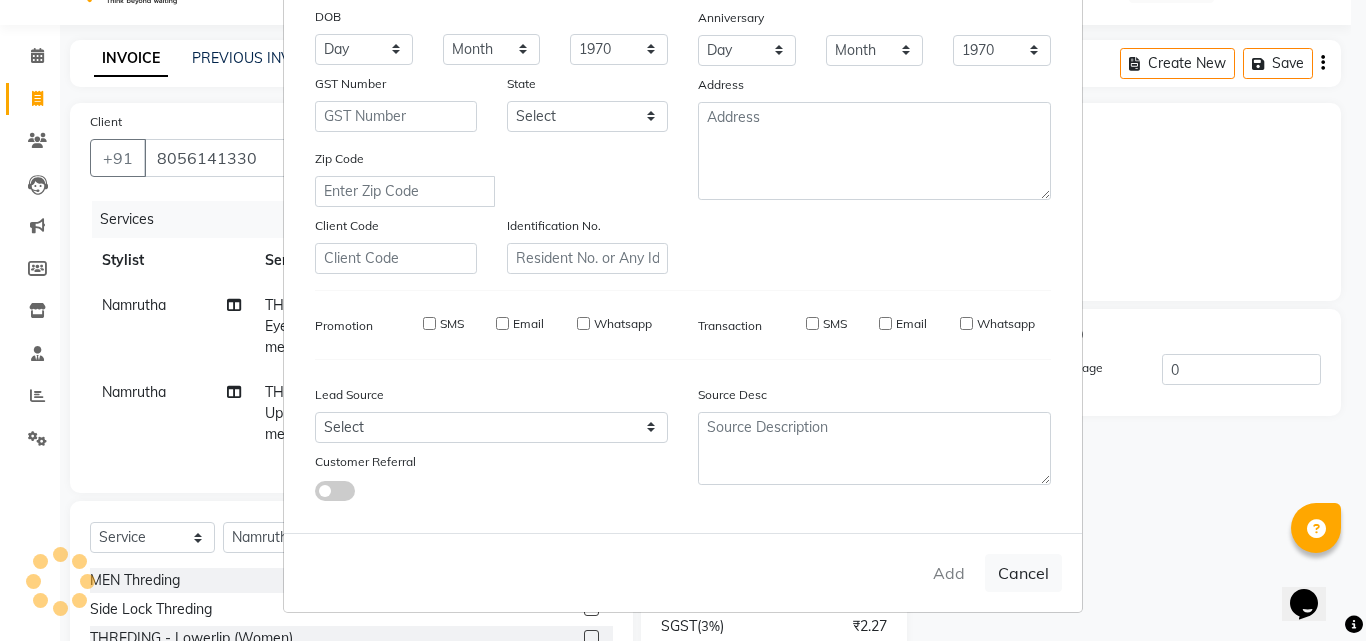 type 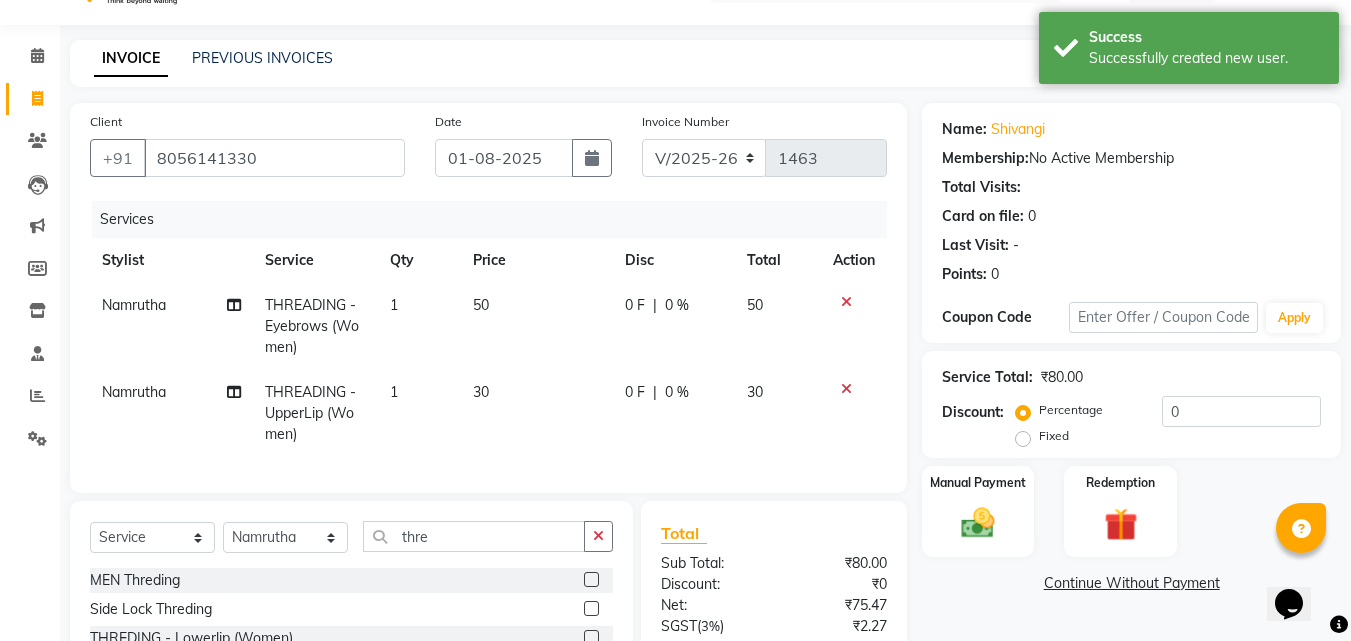 click on "Manual Payment Redemption" 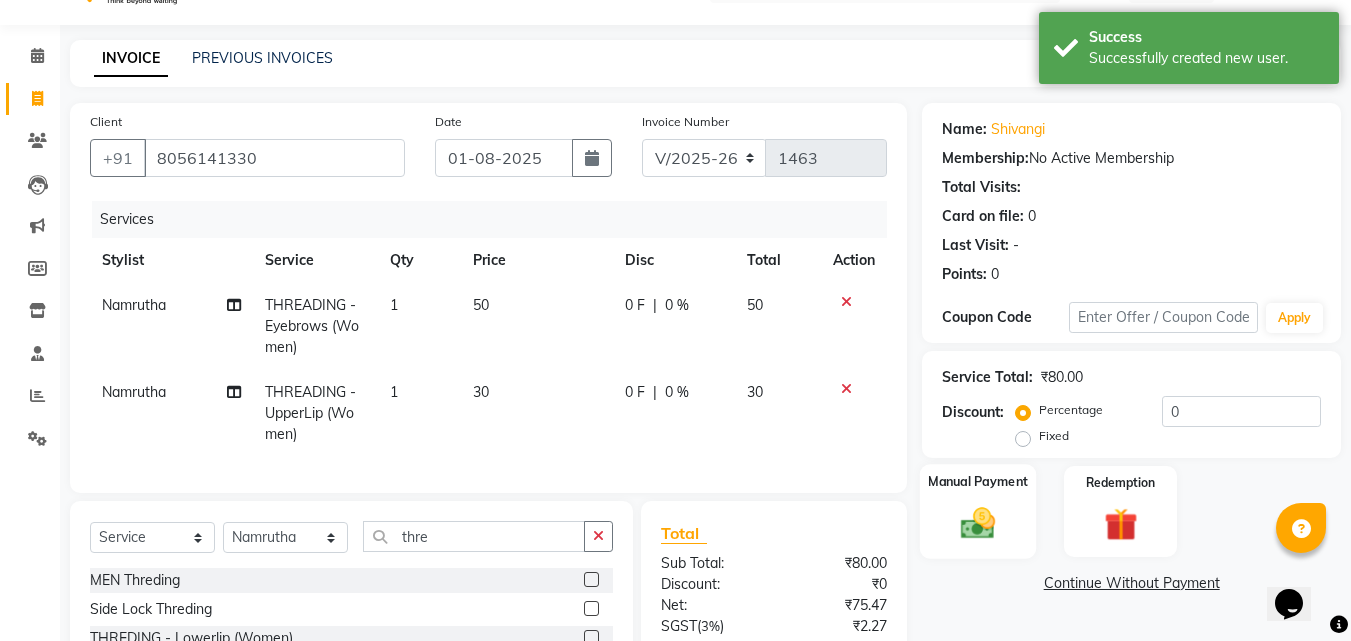 click on "Manual Payment" 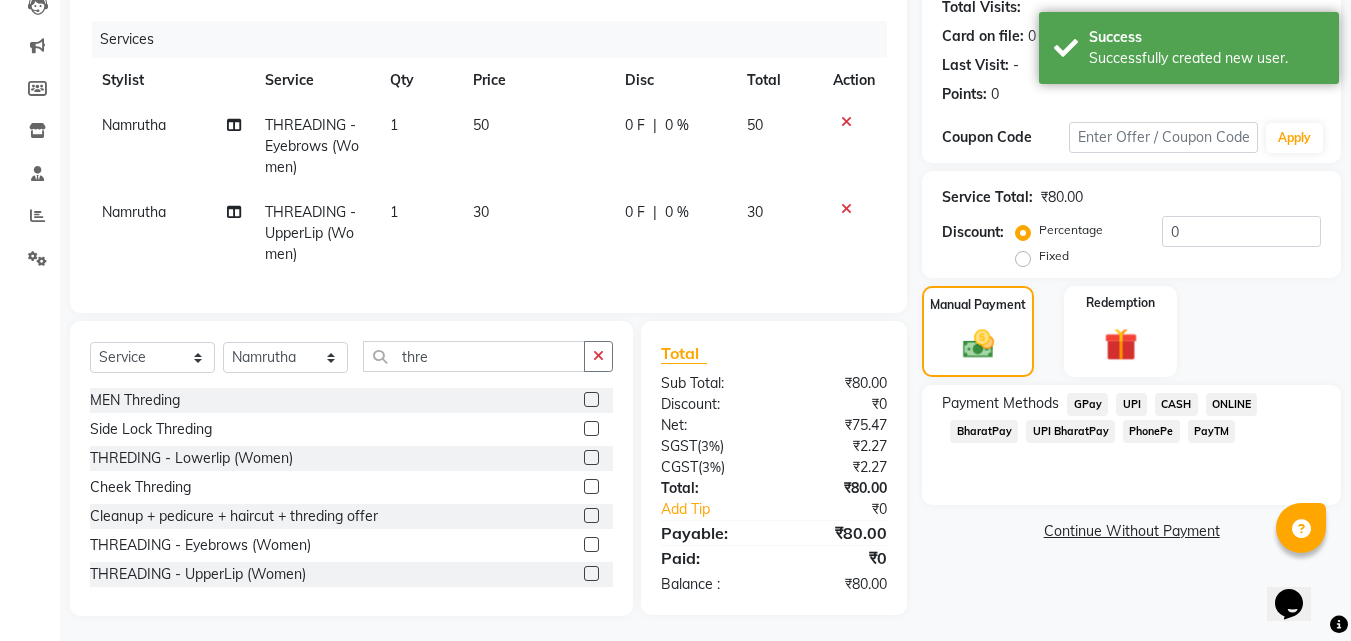 scroll, scrollTop: 247, scrollLeft: 0, axis: vertical 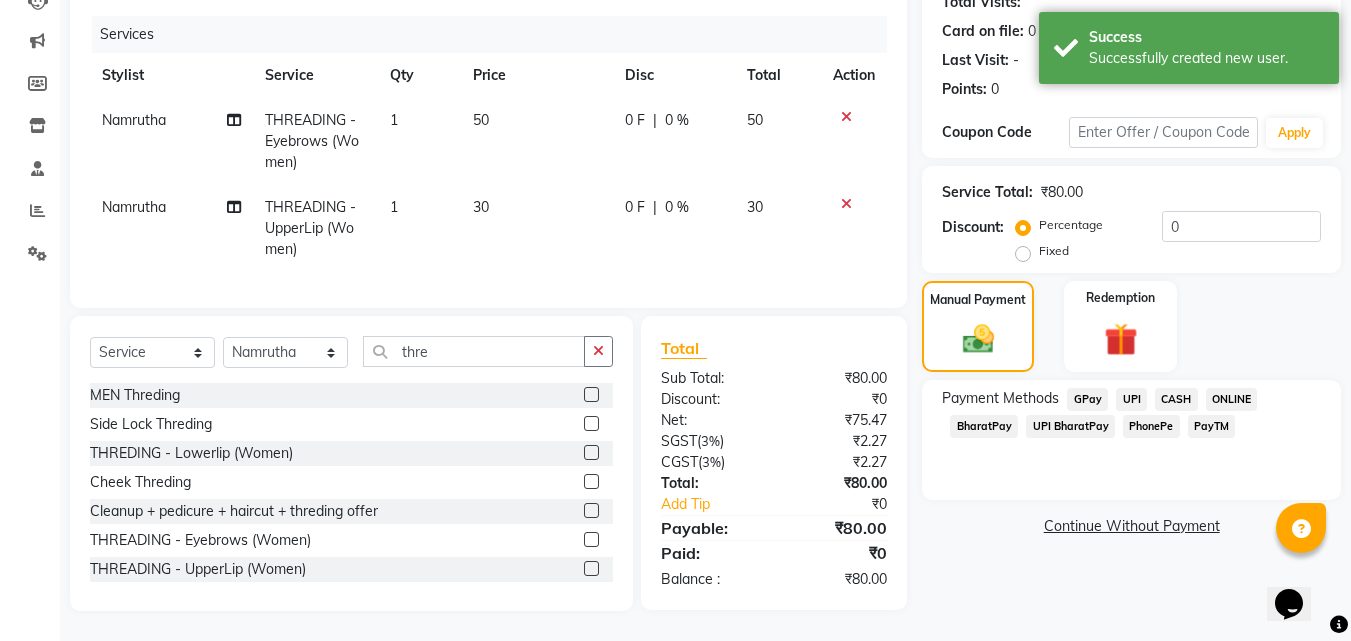 click on "PhonePe" 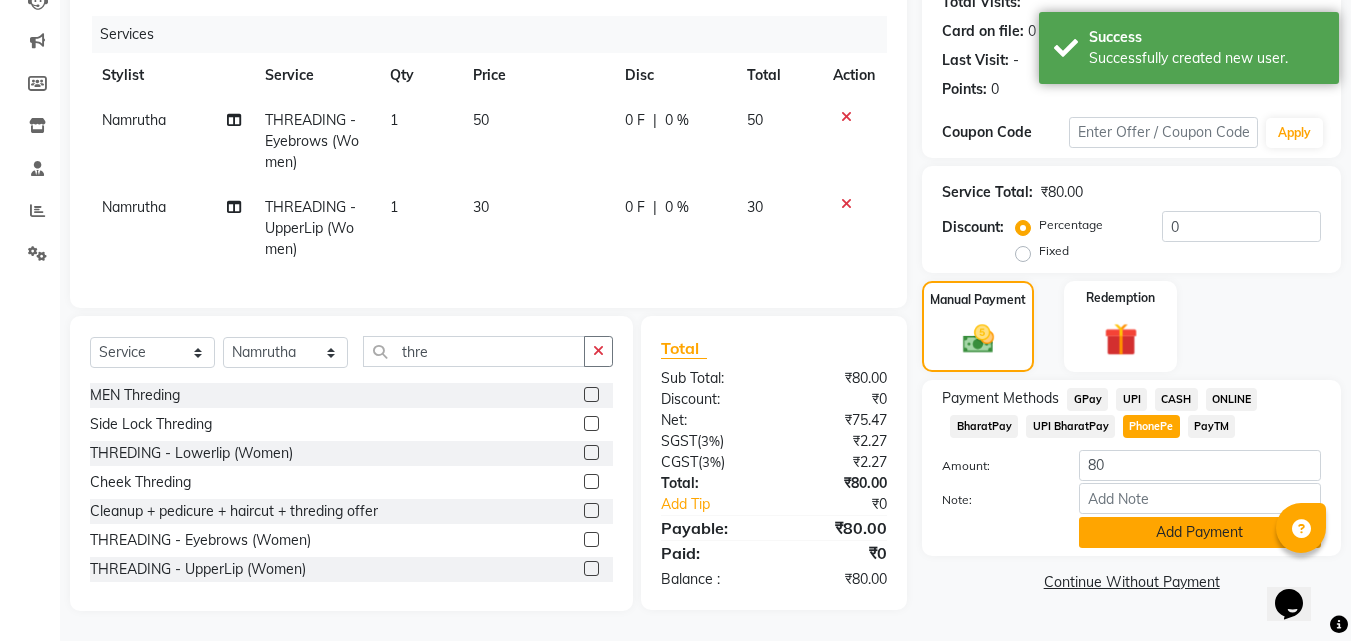 click on "Add Payment" 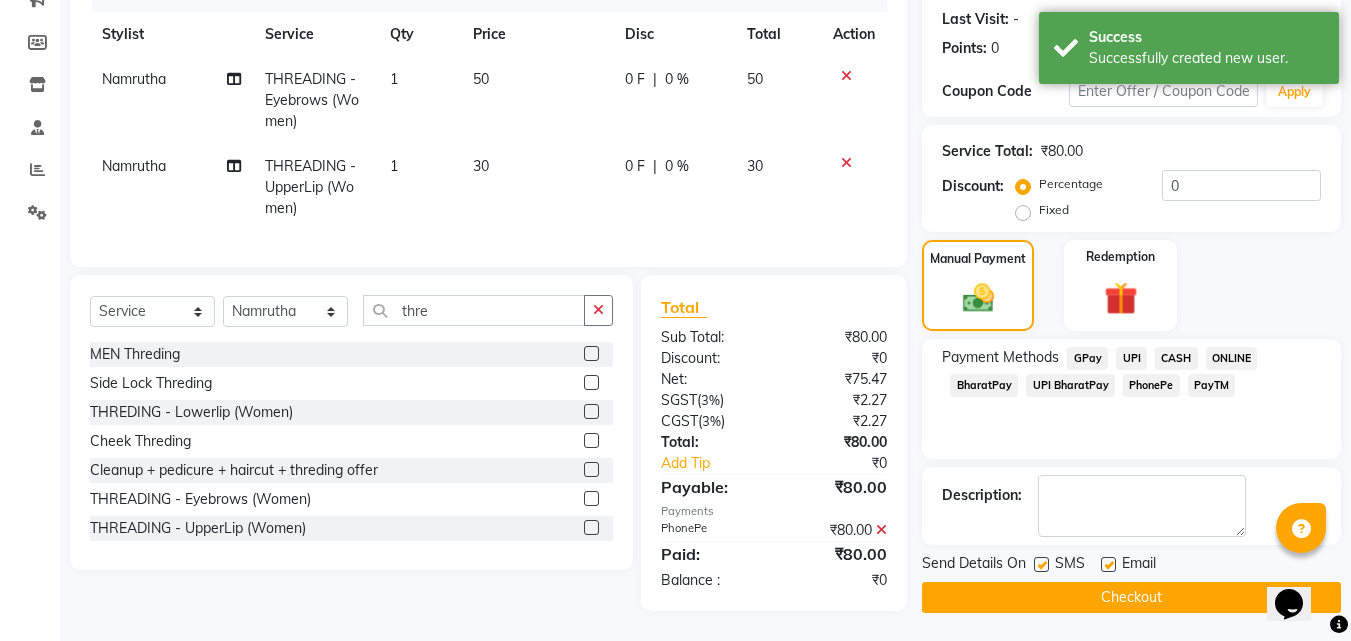 scroll, scrollTop: 288, scrollLeft: 0, axis: vertical 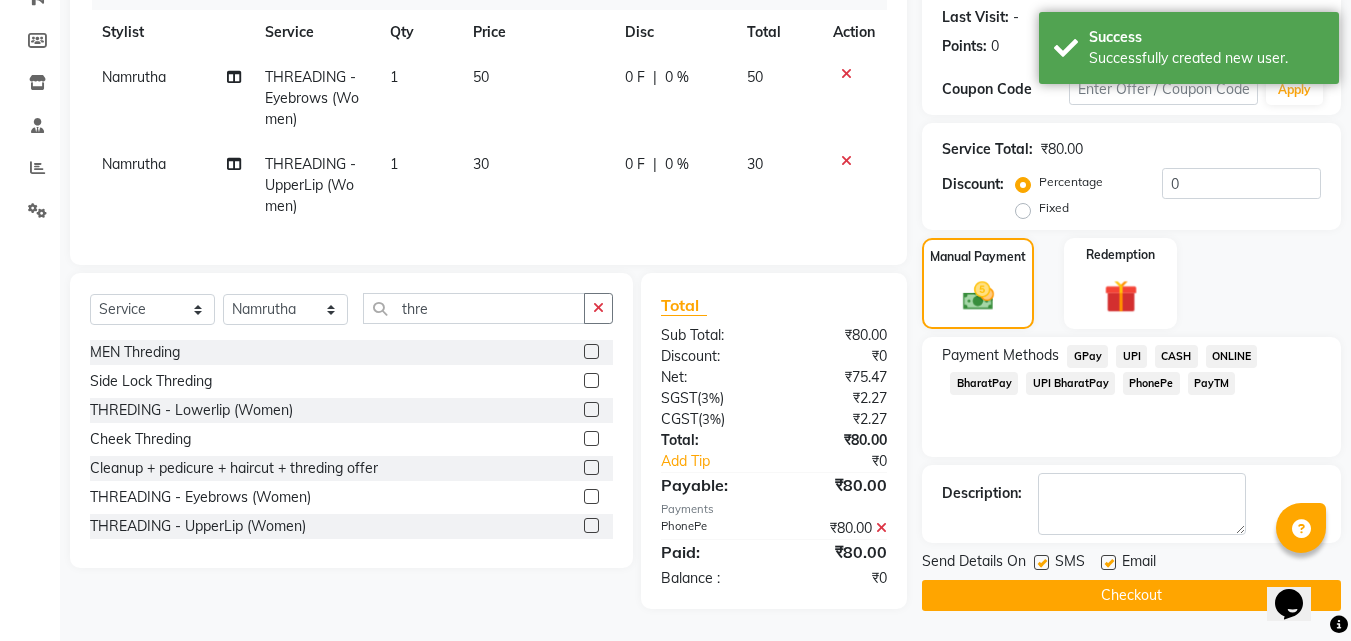 click on "Checkout" 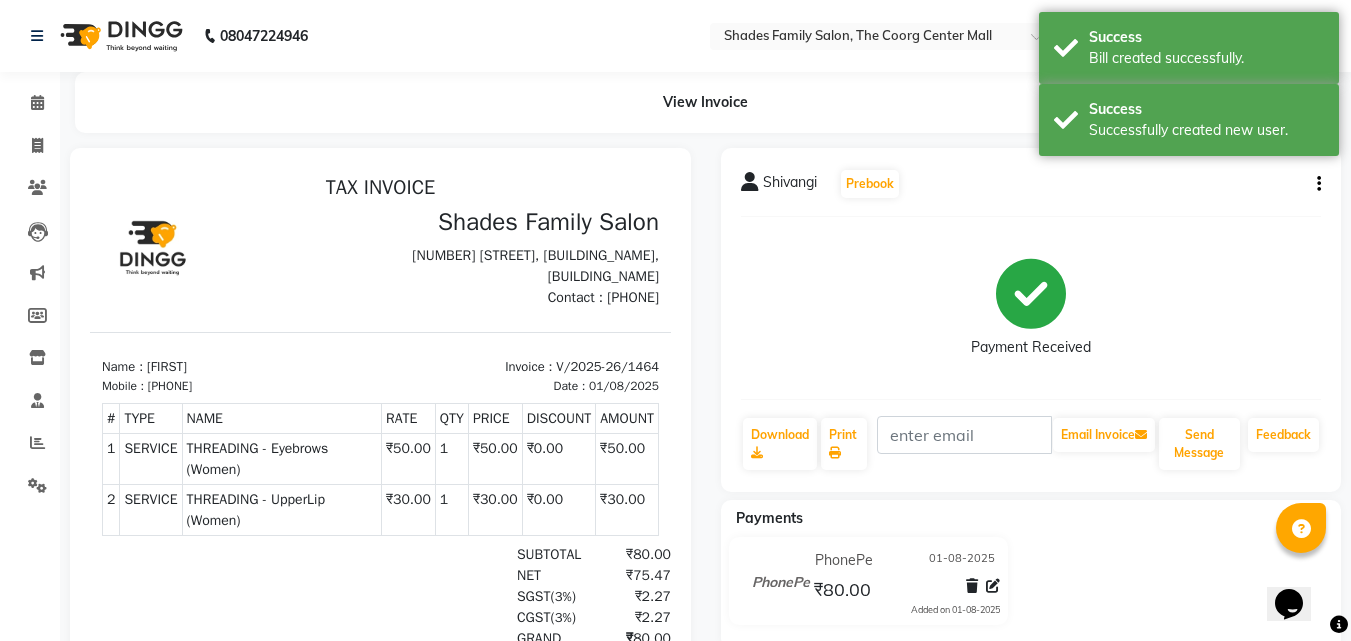 scroll, scrollTop: 0, scrollLeft: 0, axis: both 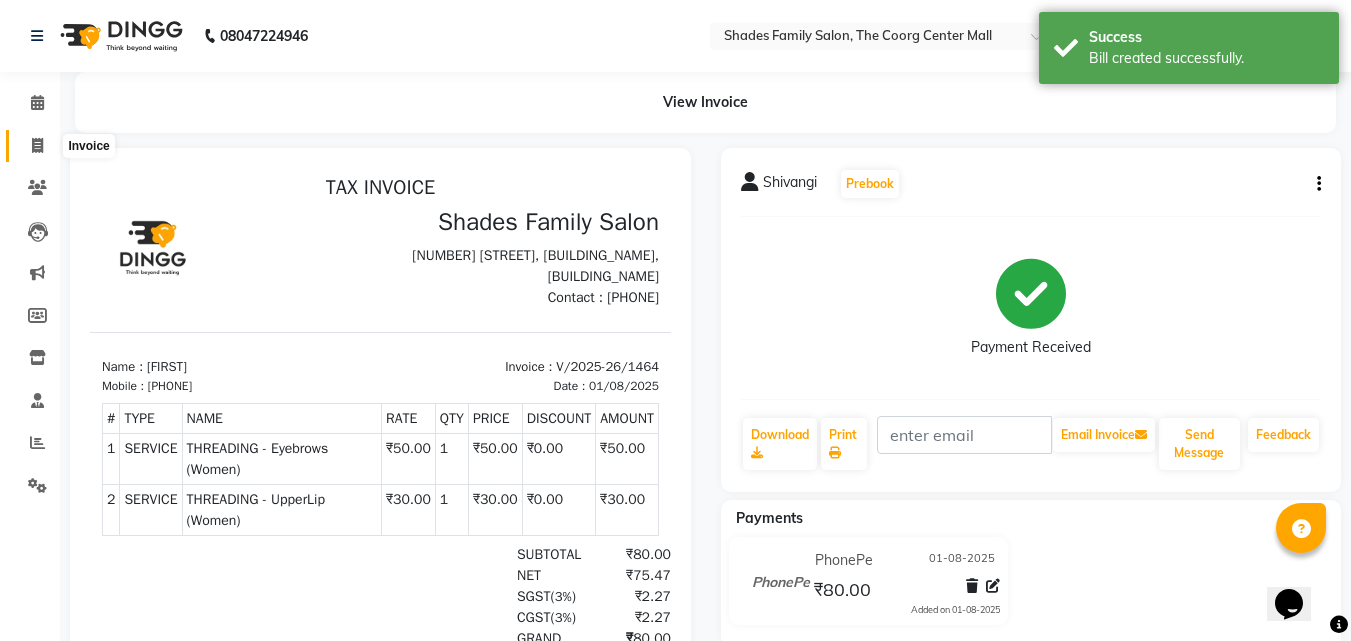 click 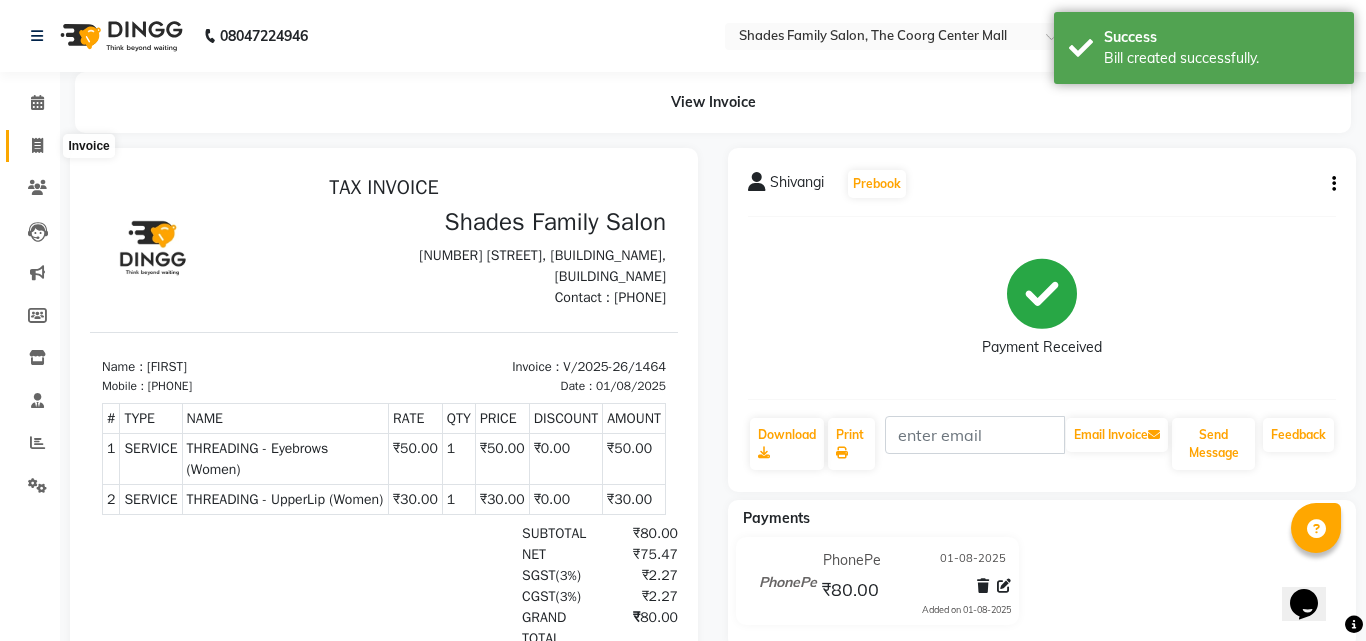select on "service" 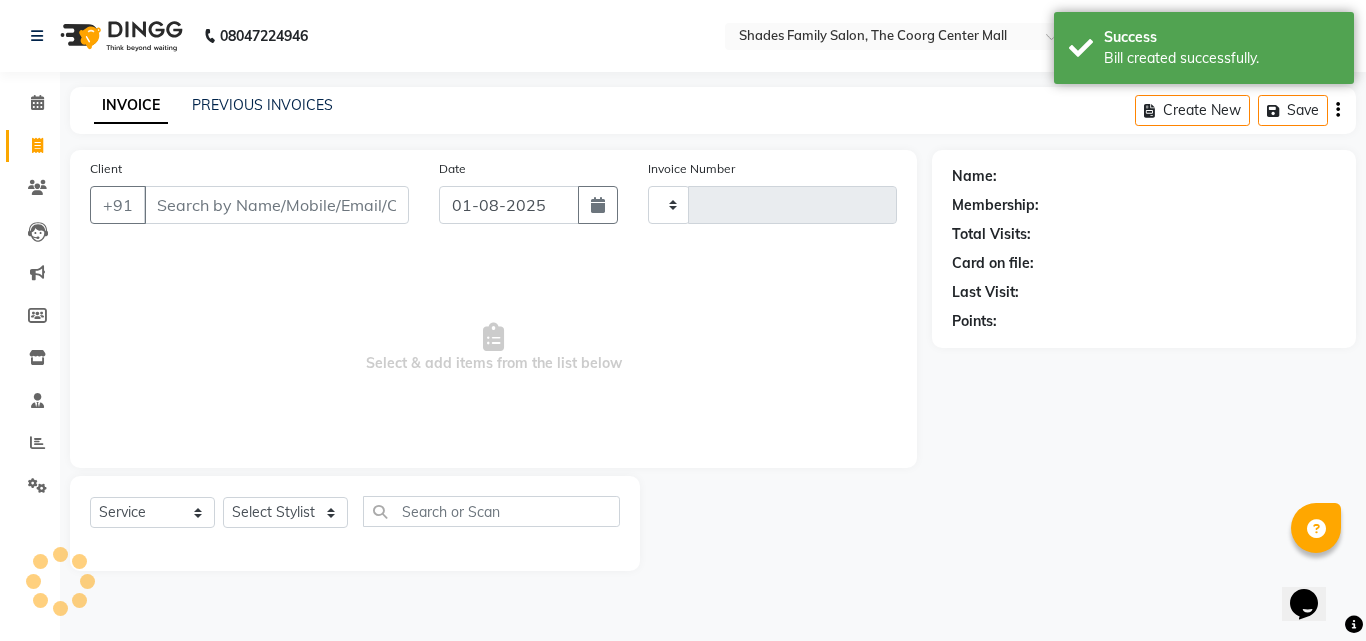 type on "1465" 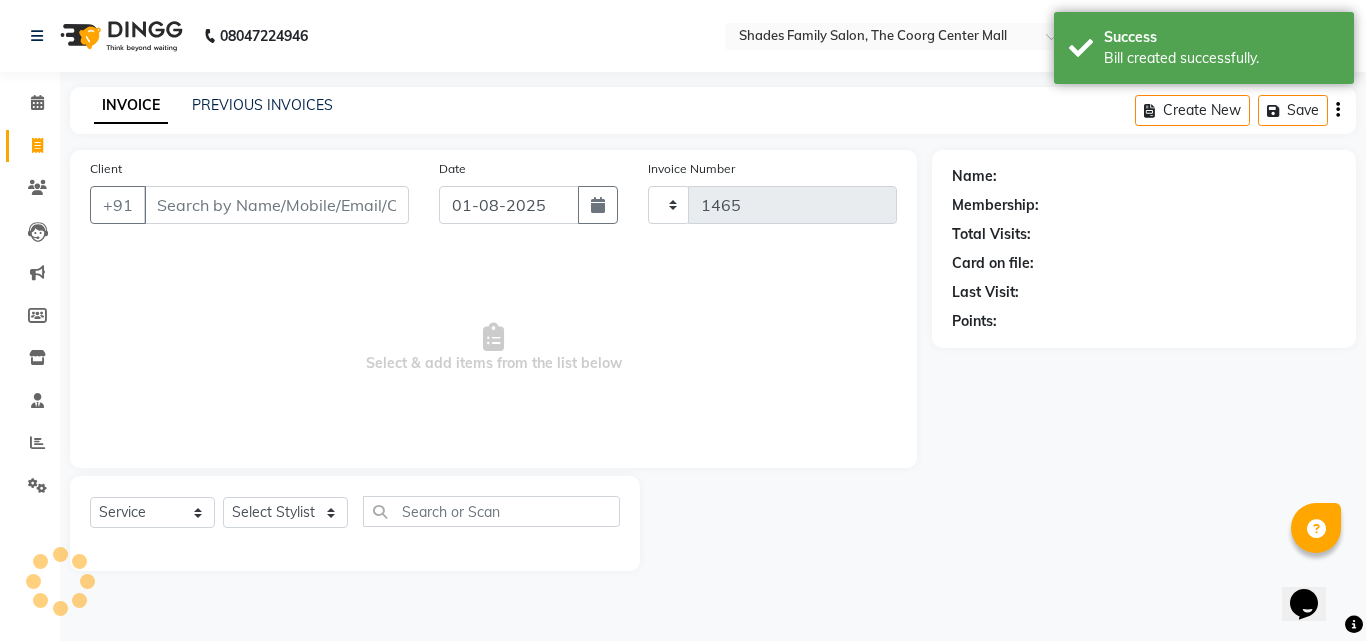 select on "7447" 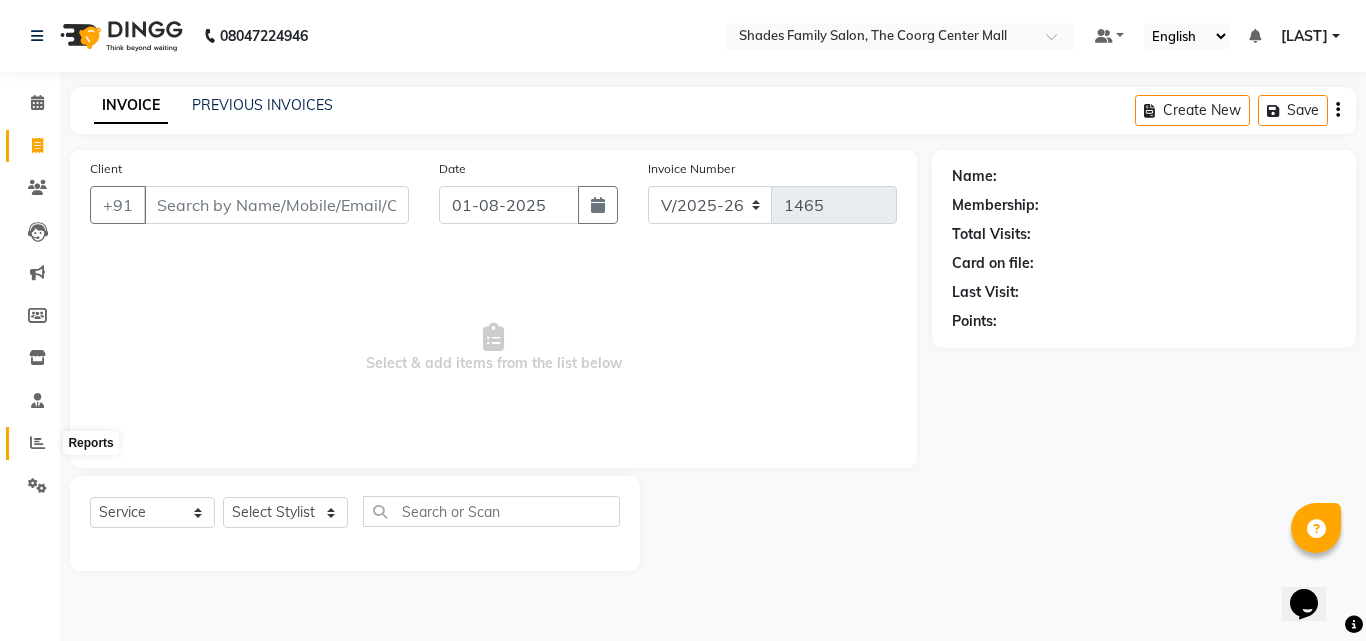 click 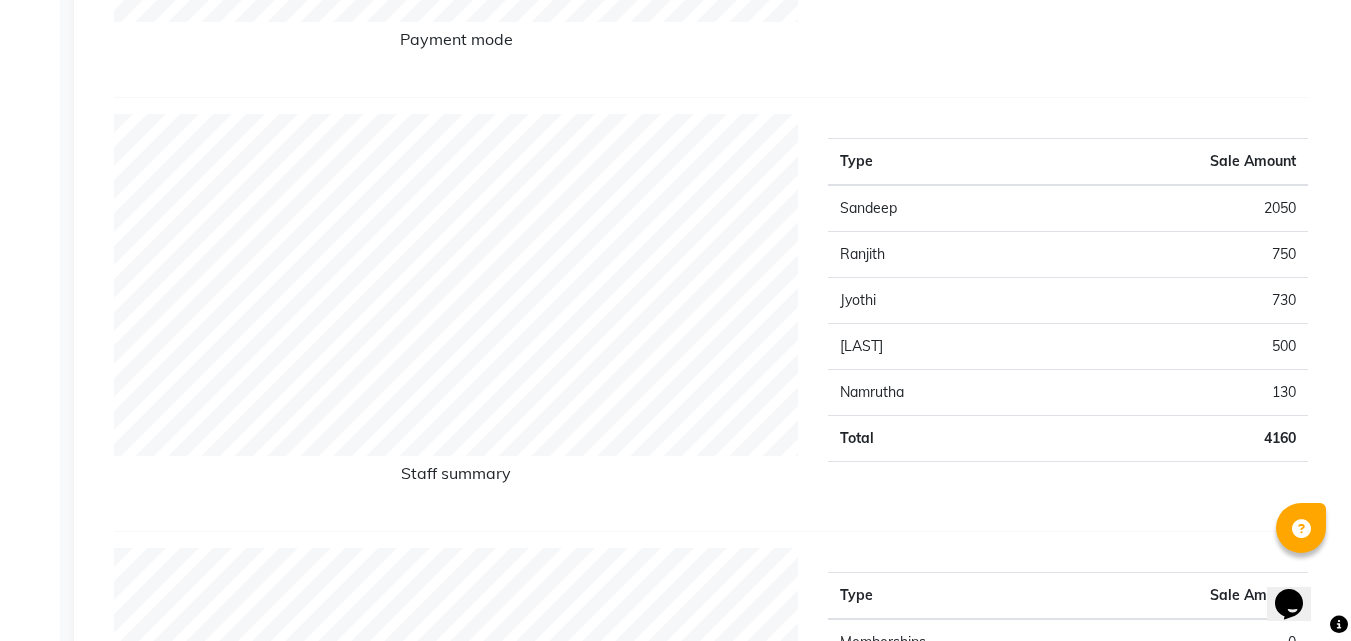 scroll, scrollTop: 700, scrollLeft: 0, axis: vertical 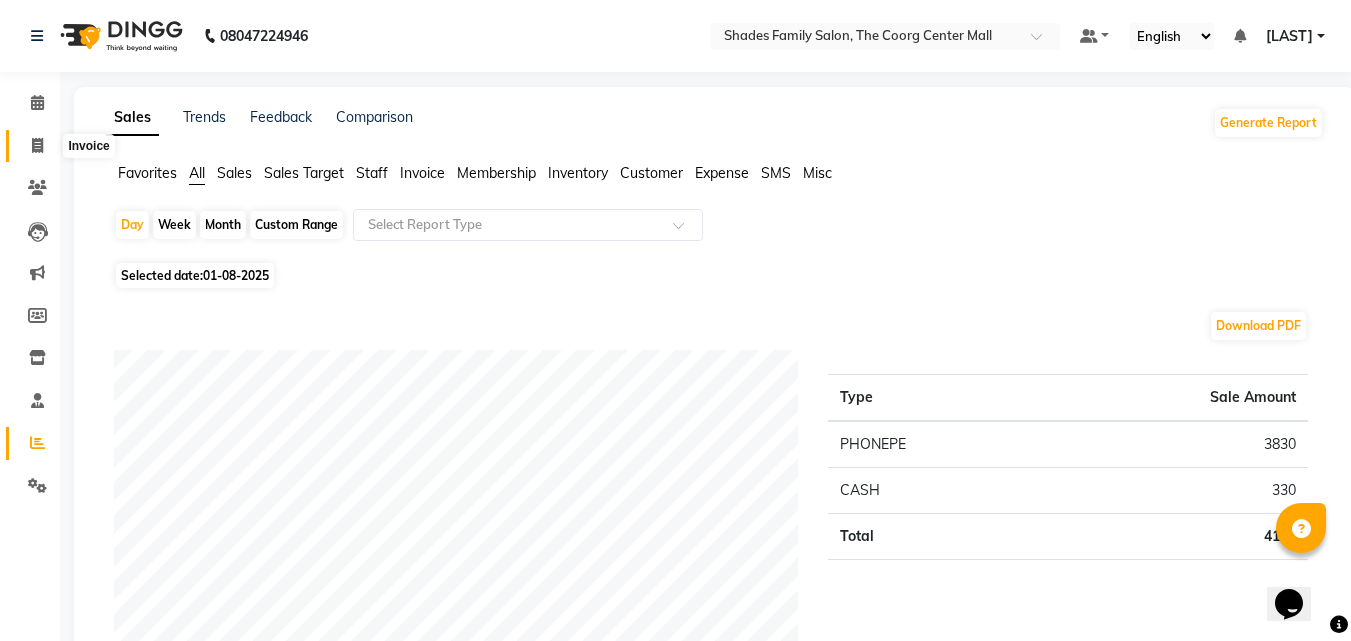 click 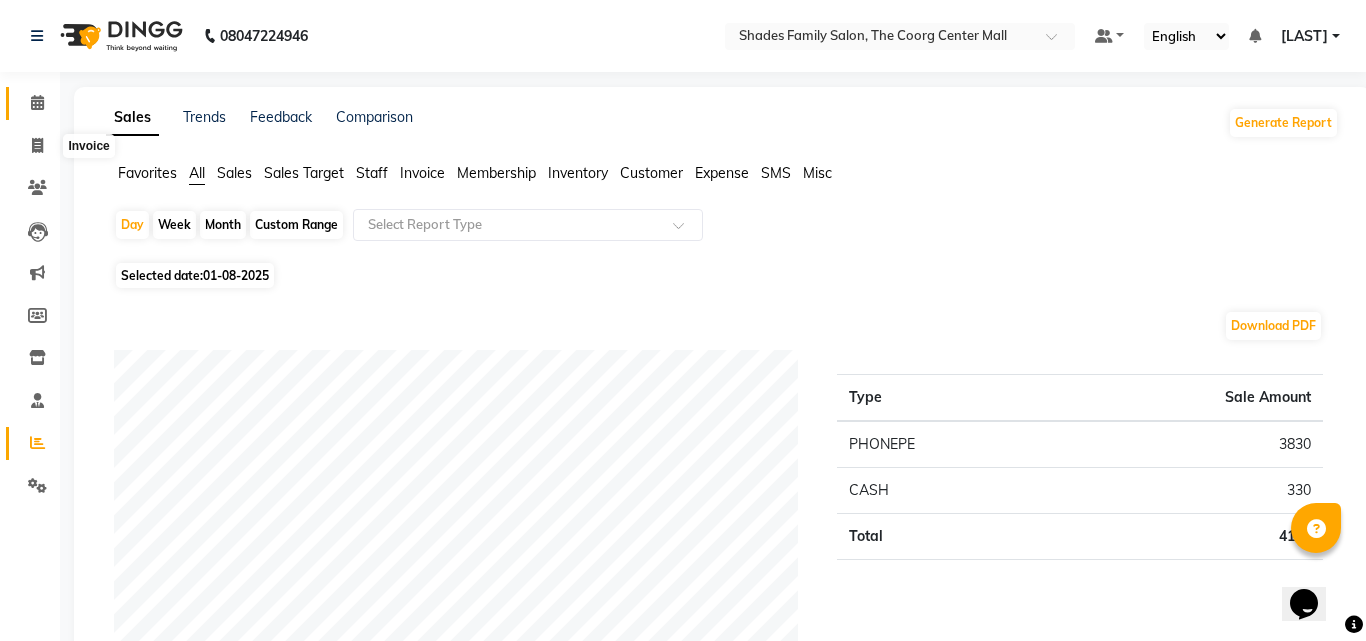 select on "service" 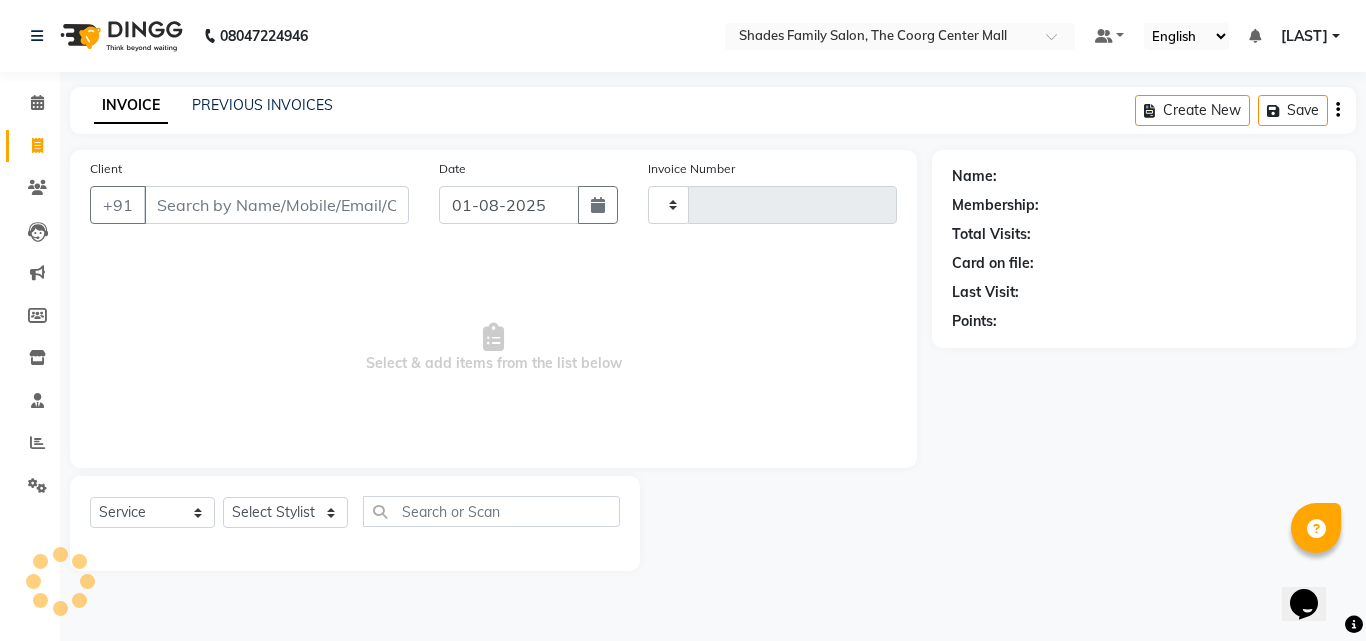 type on "1465" 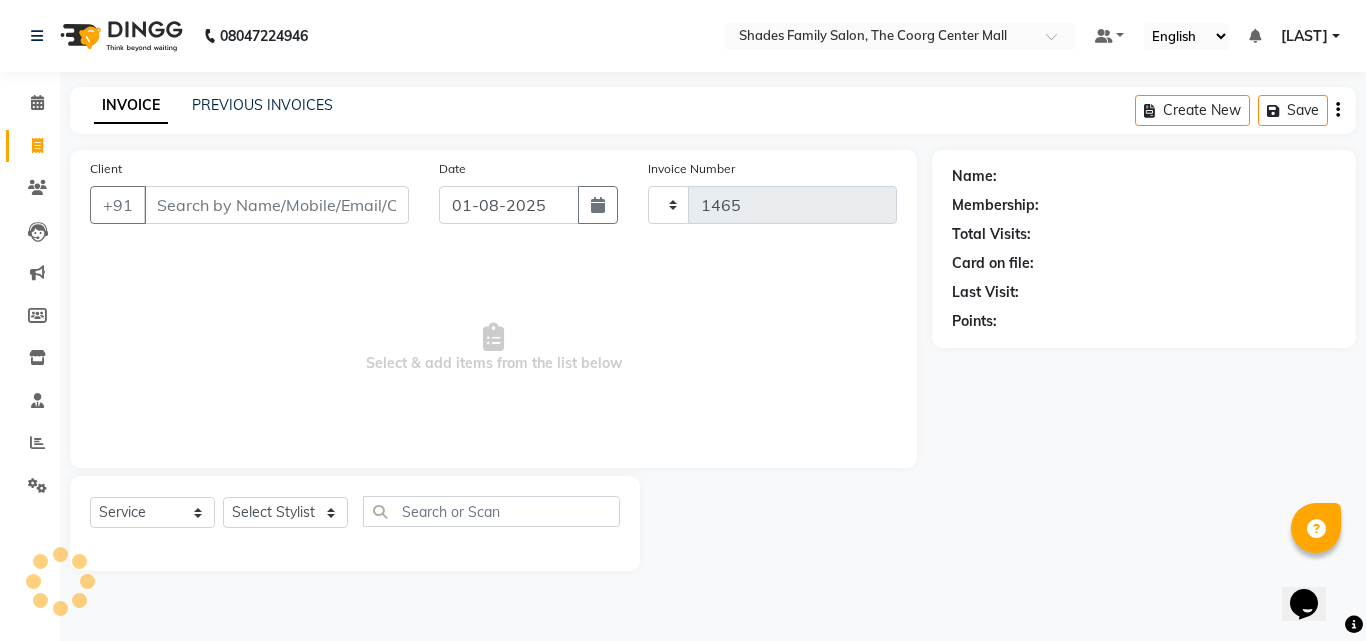 select on "7447" 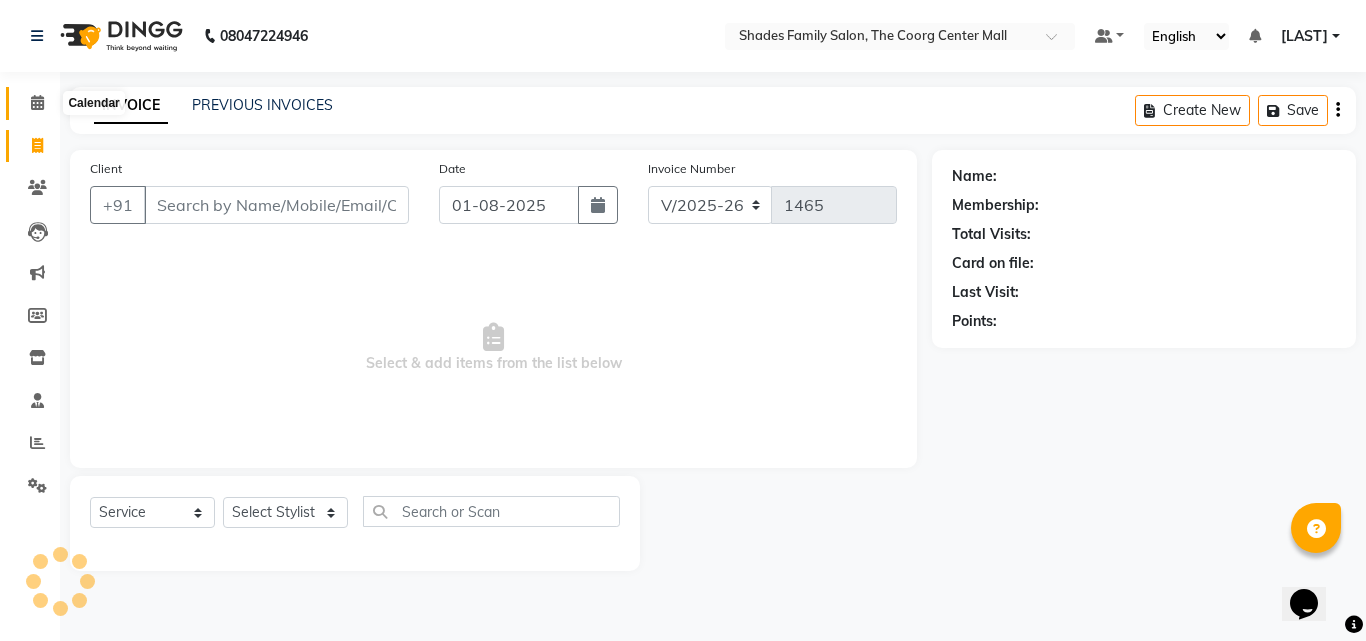 click 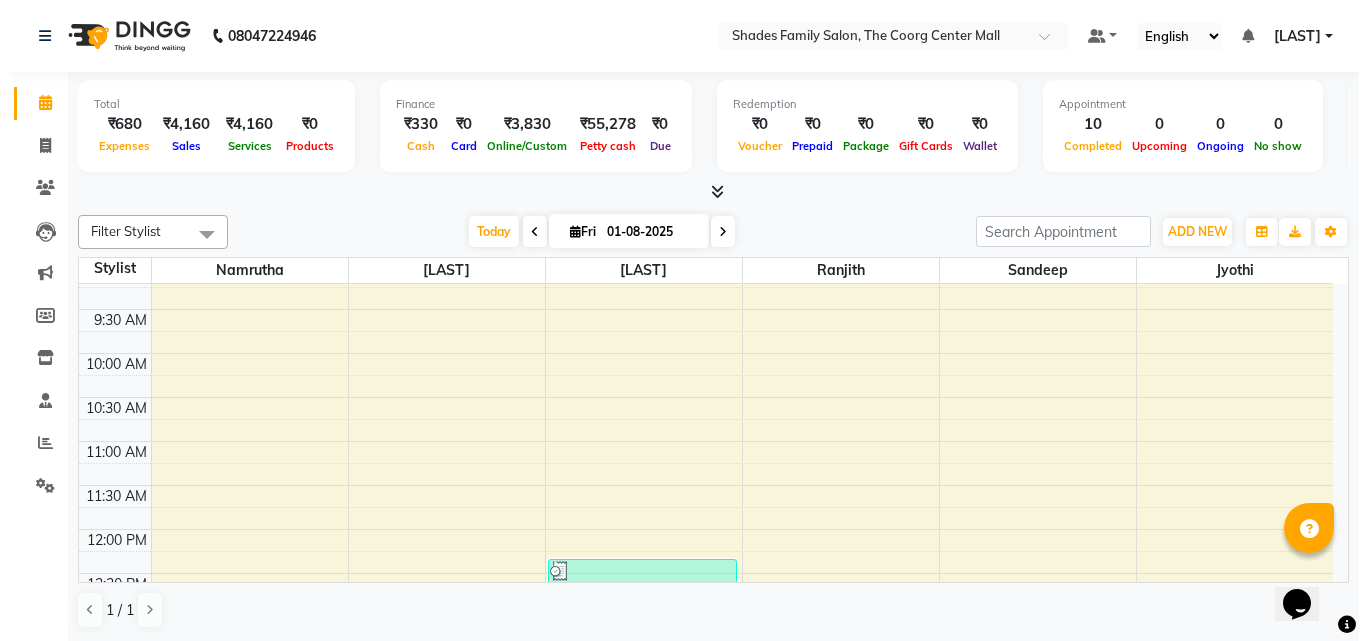 scroll, scrollTop: 400, scrollLeft: 0, axis: vertical 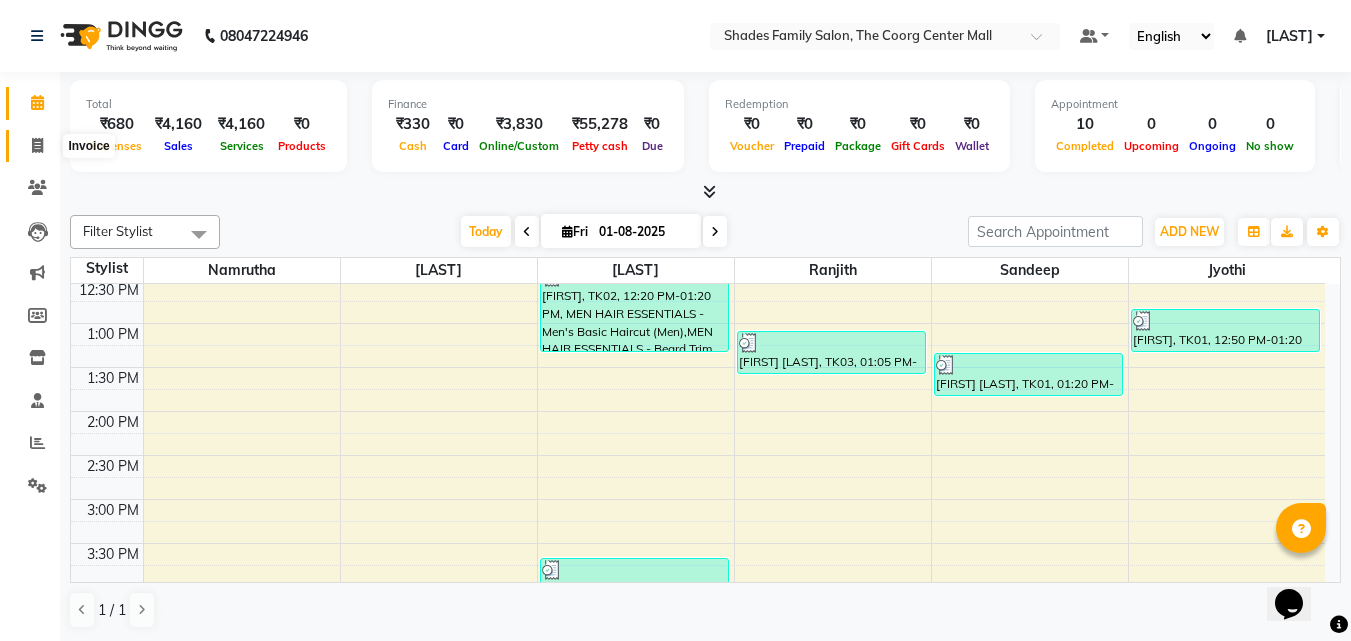 click 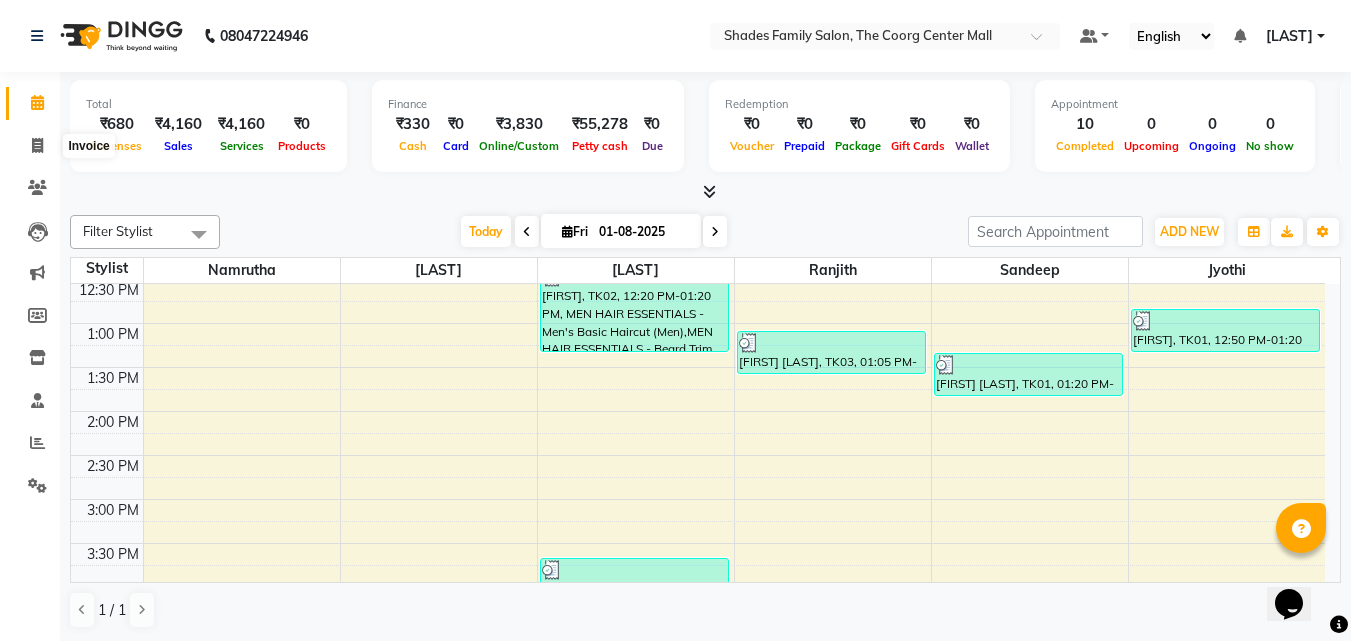 select on "service" 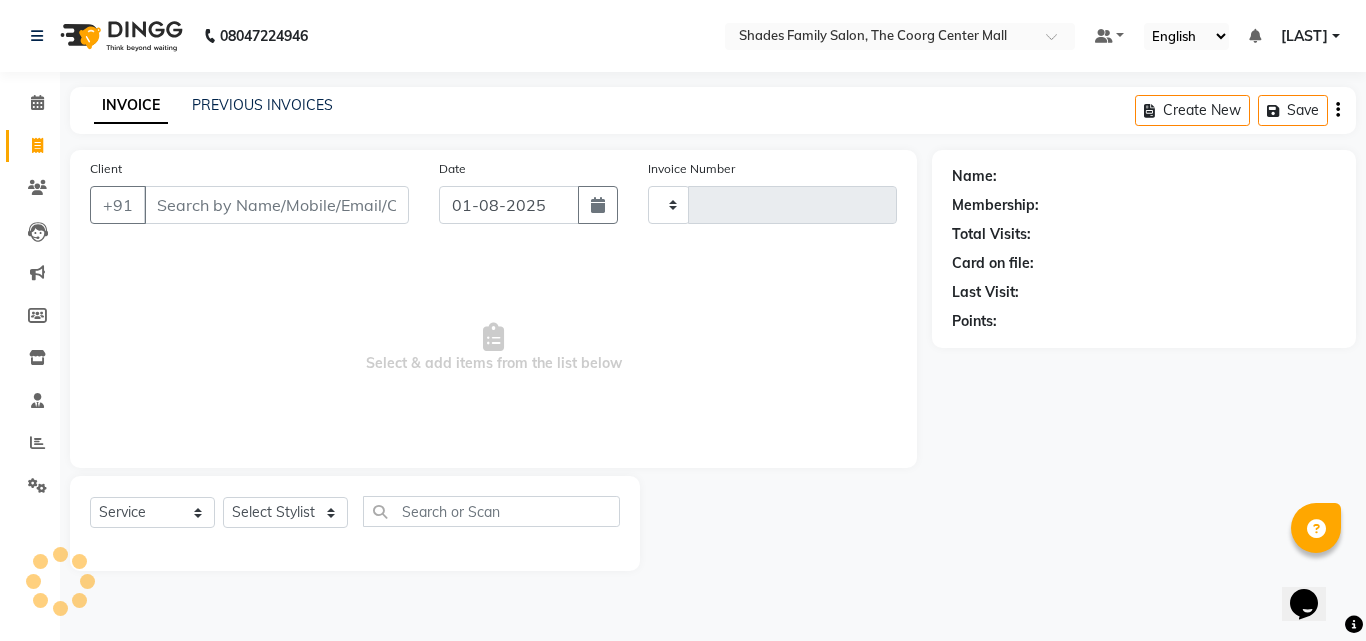 type on "1465" 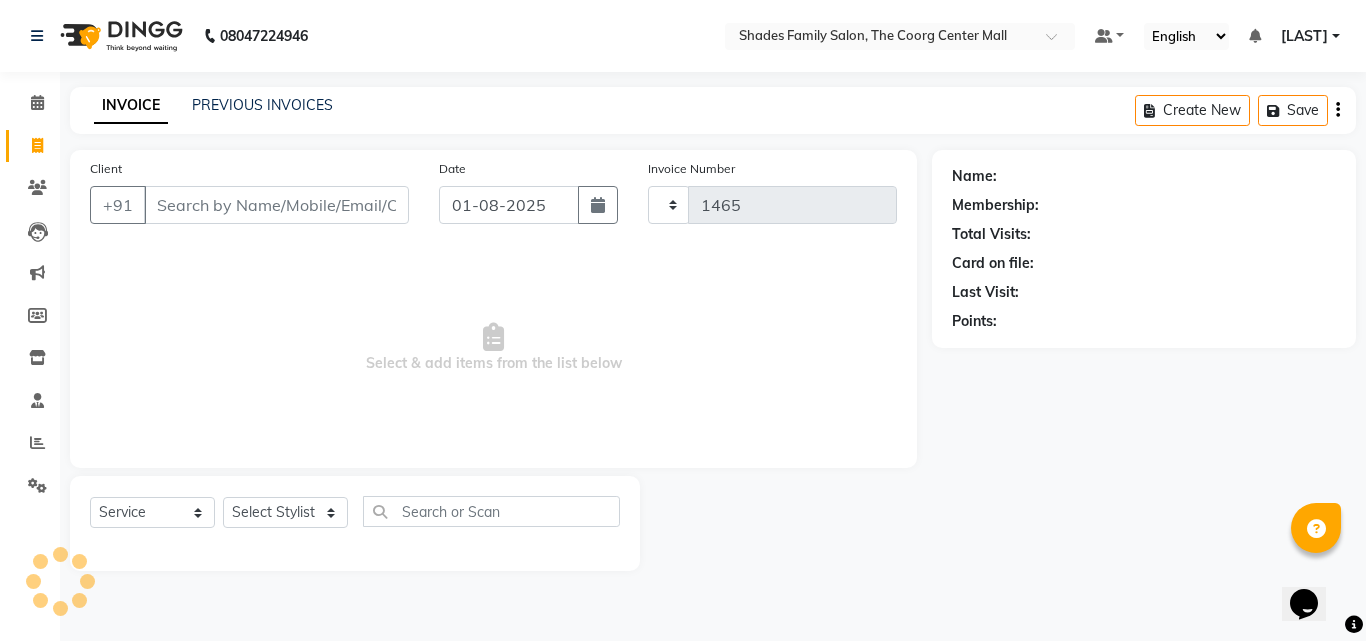 select on "7447" 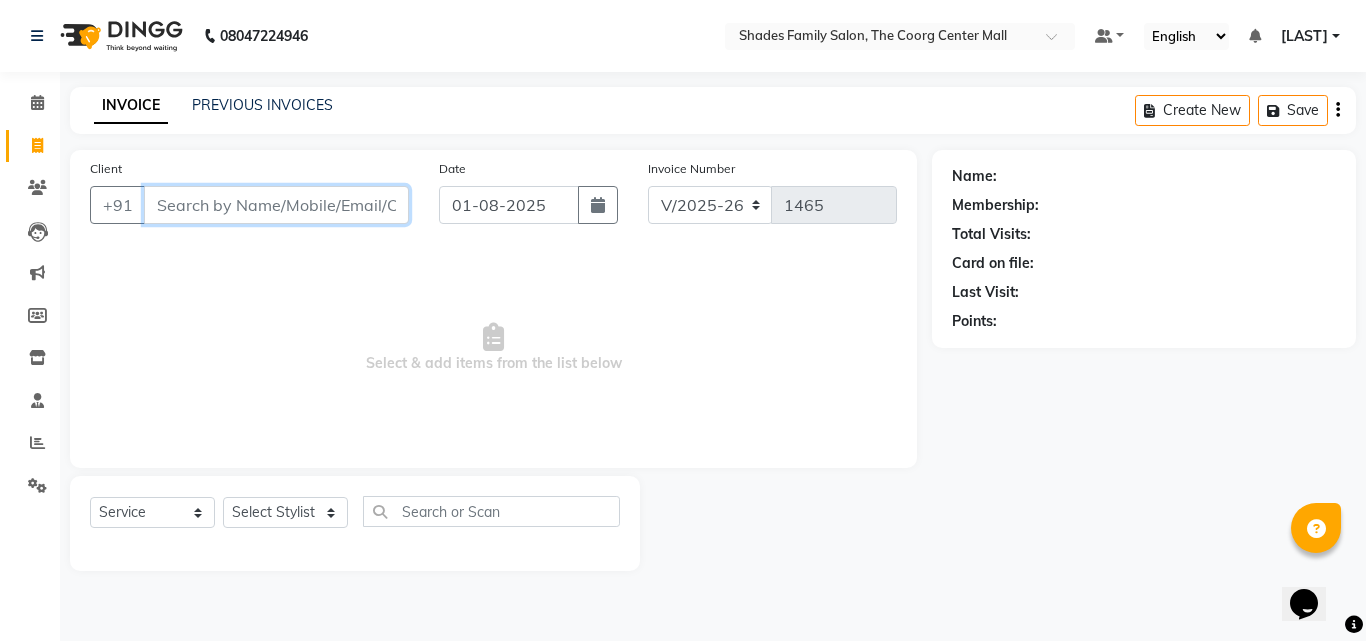 click on "Client" at bounding box center [276, 205] 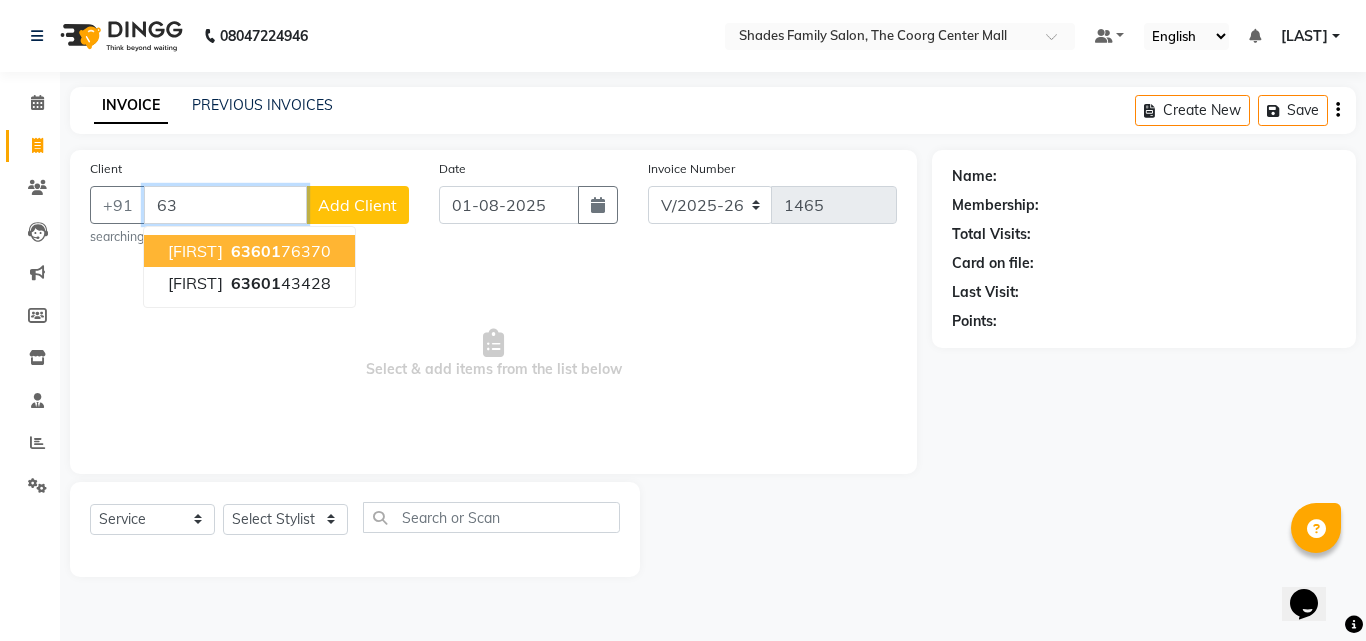 type on "6" 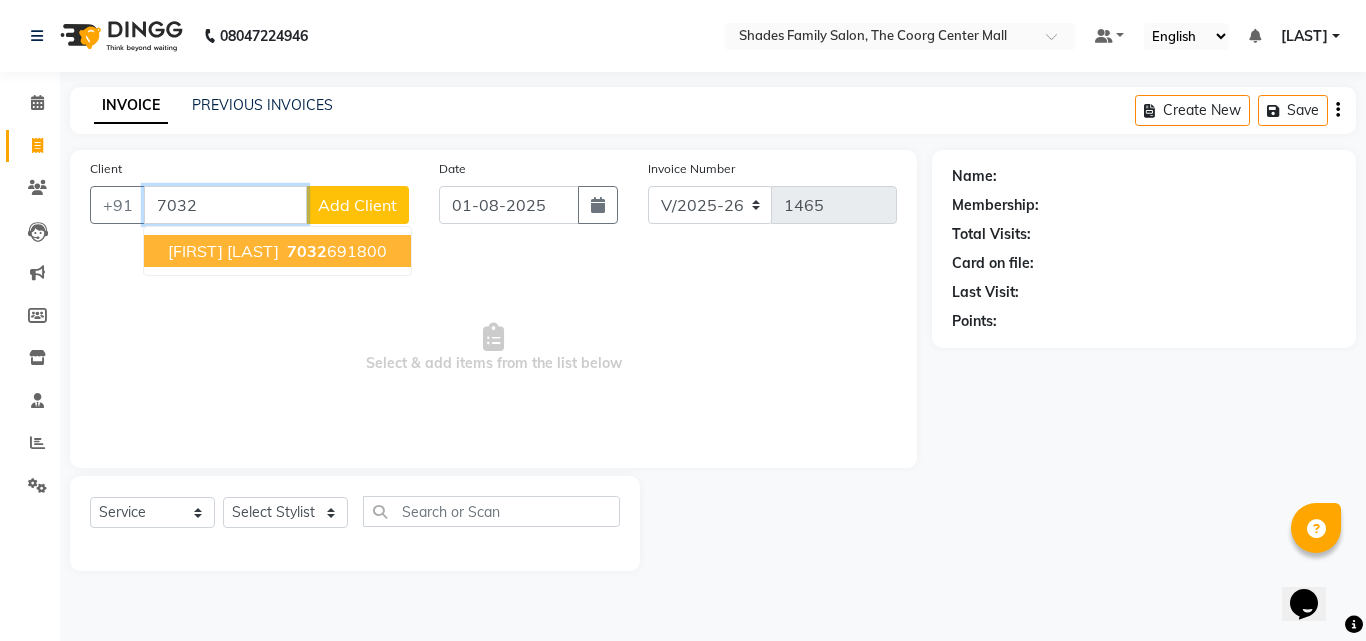 click on "7032" at bounding box center [307, 251] 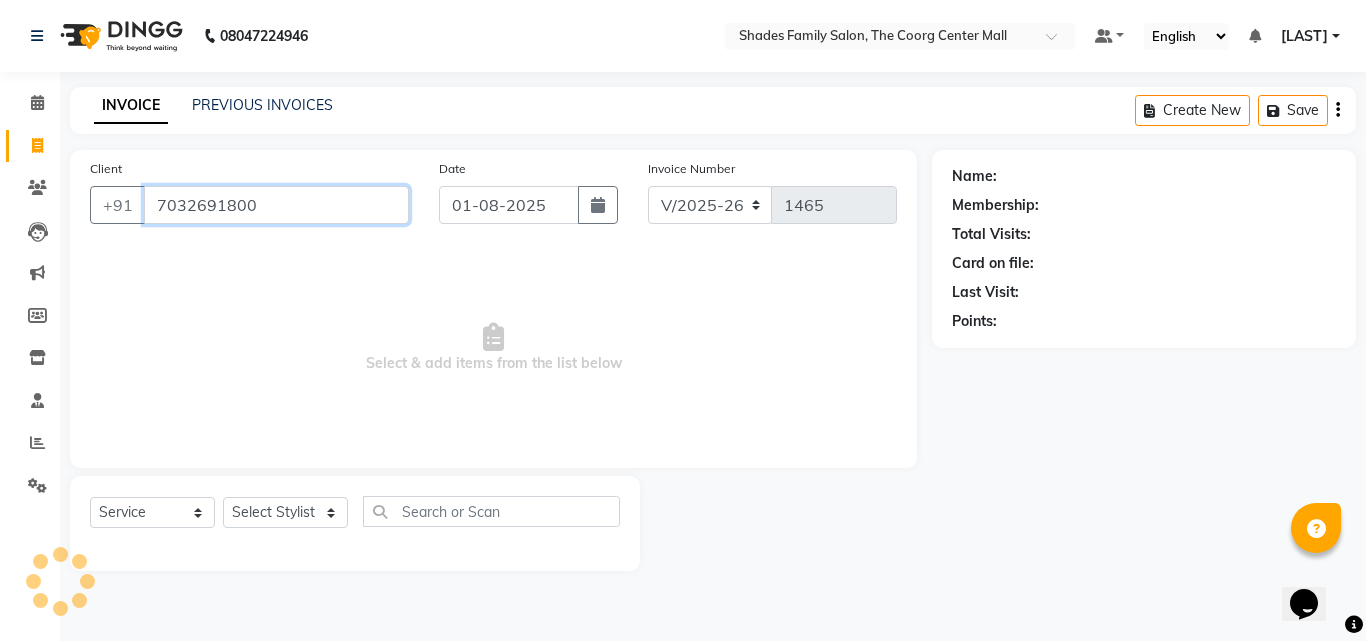 type on "[PHONE]" 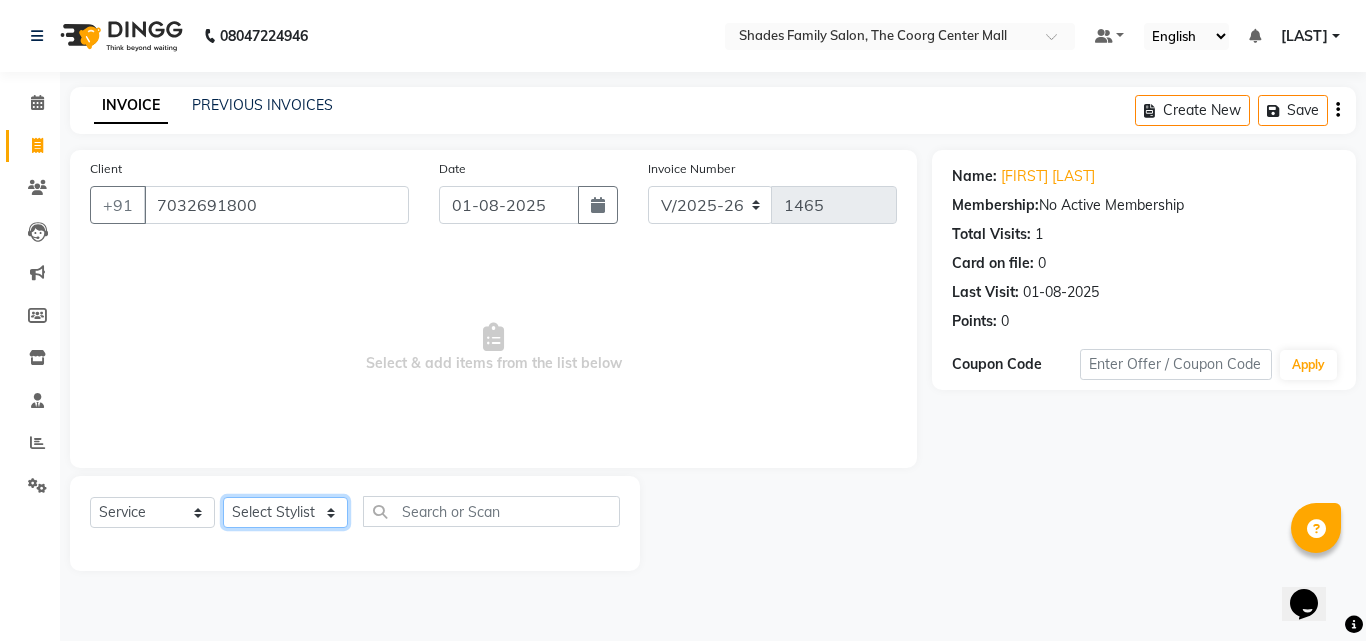click on "Select Stylist Jyothi Monica  Namrutha Ranjith Sandeep Zeeshan" 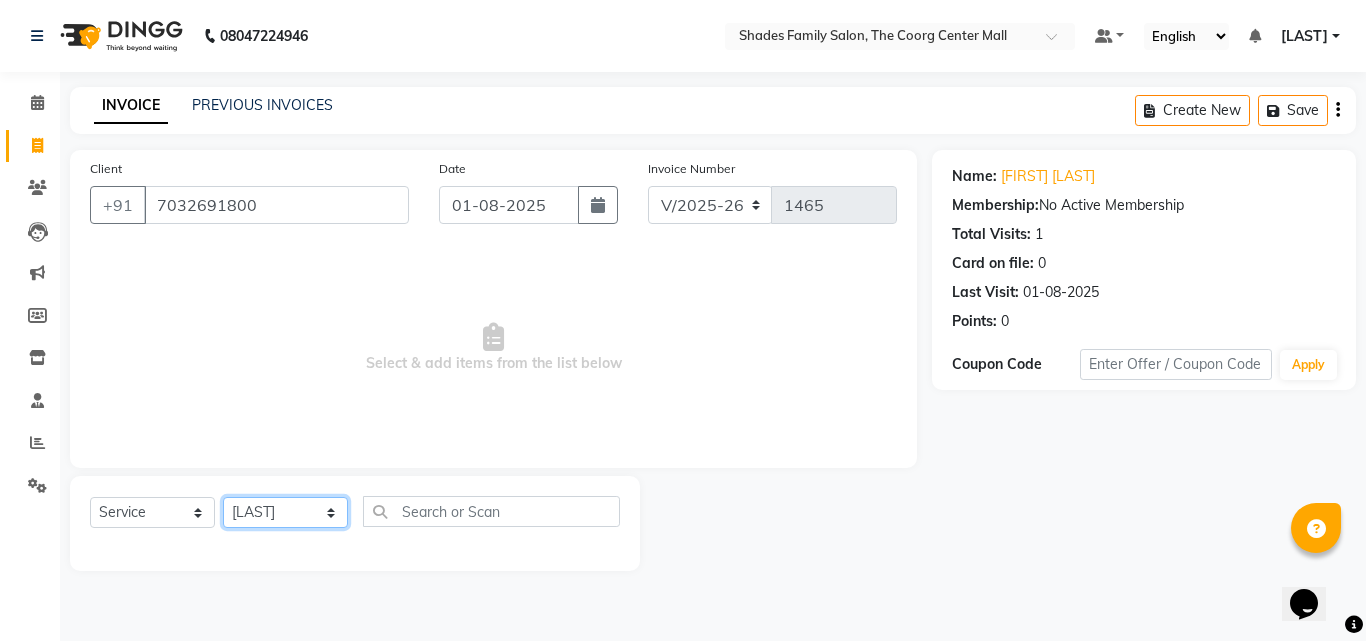 click on "Select Stylist Jyothi Monica  Namrutha Ranjith Sandeep Zeeshan" 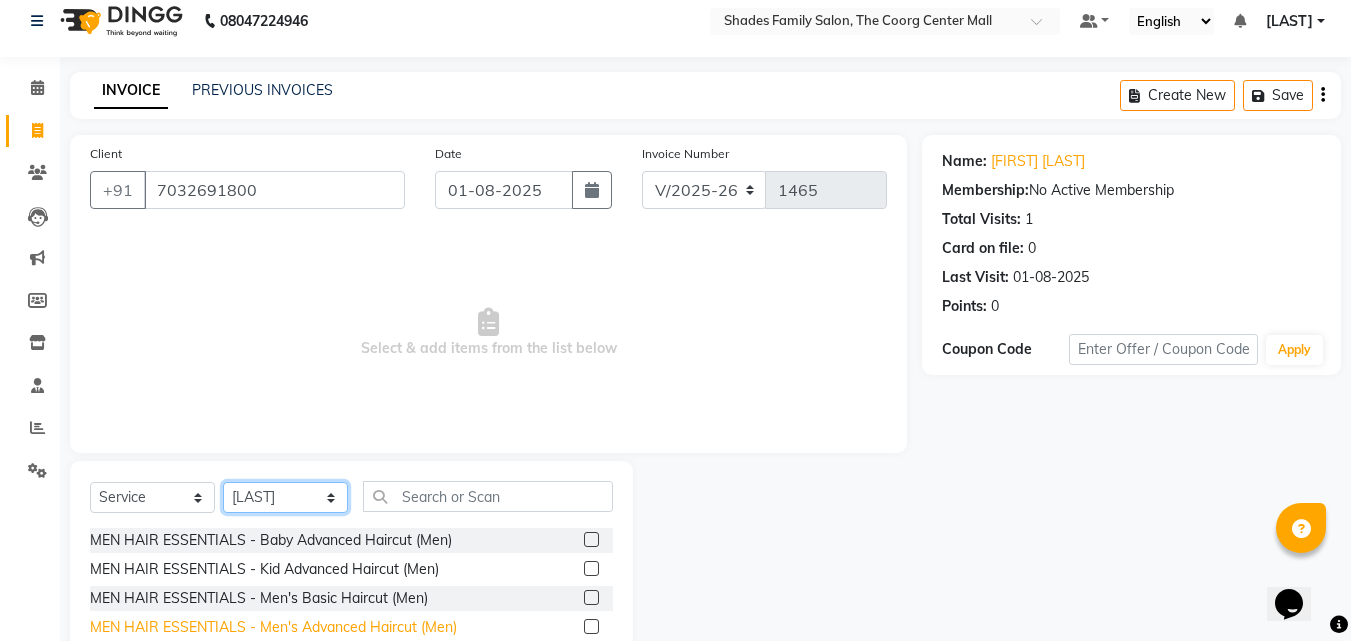 scroll, scrollTop: 160, scrollLeft: 0, axis: vertical 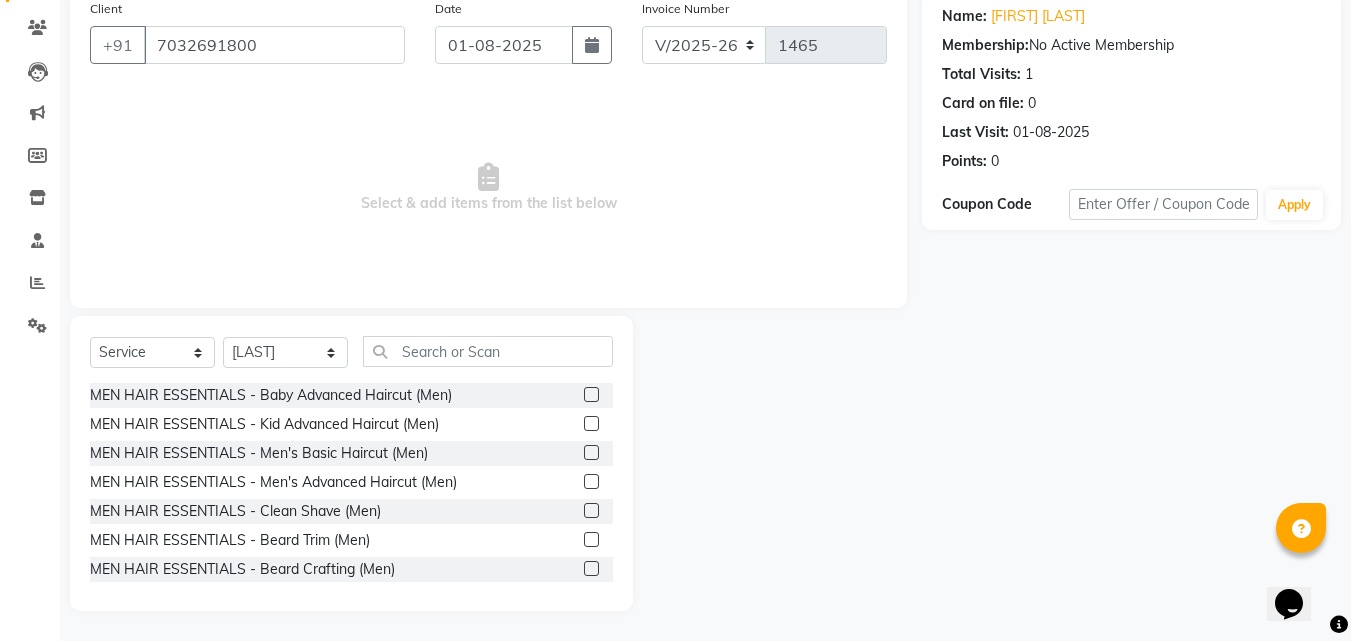click 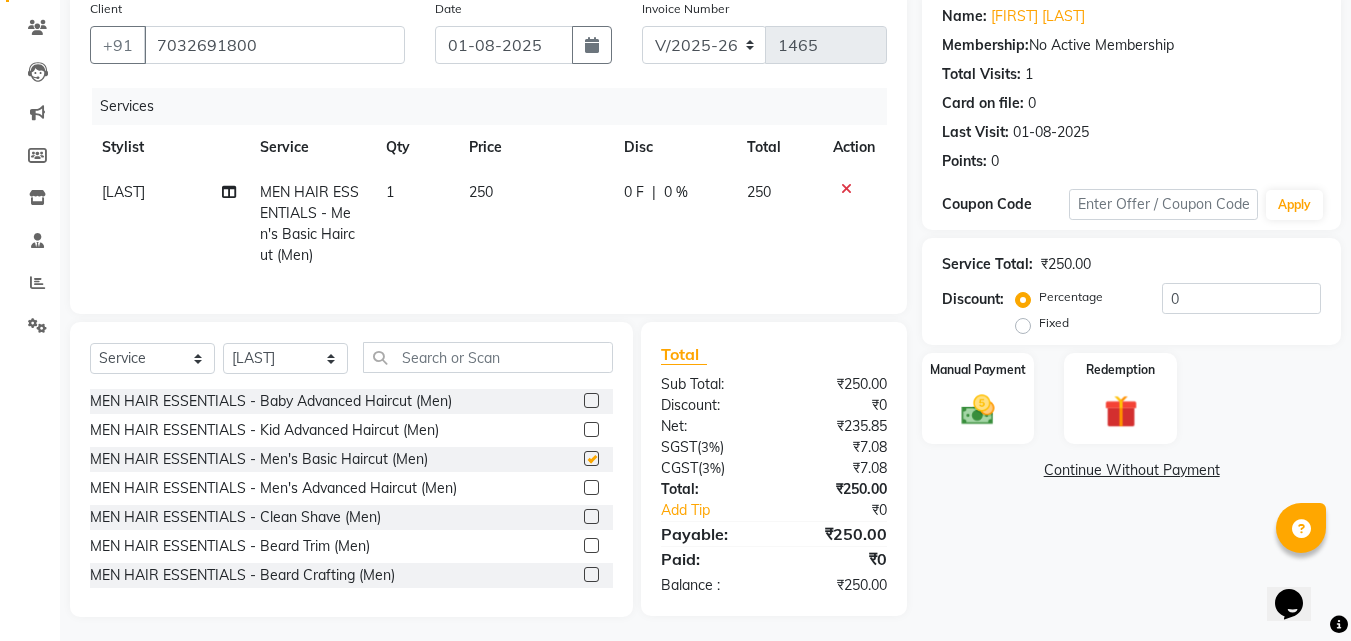 checkbox on "false" 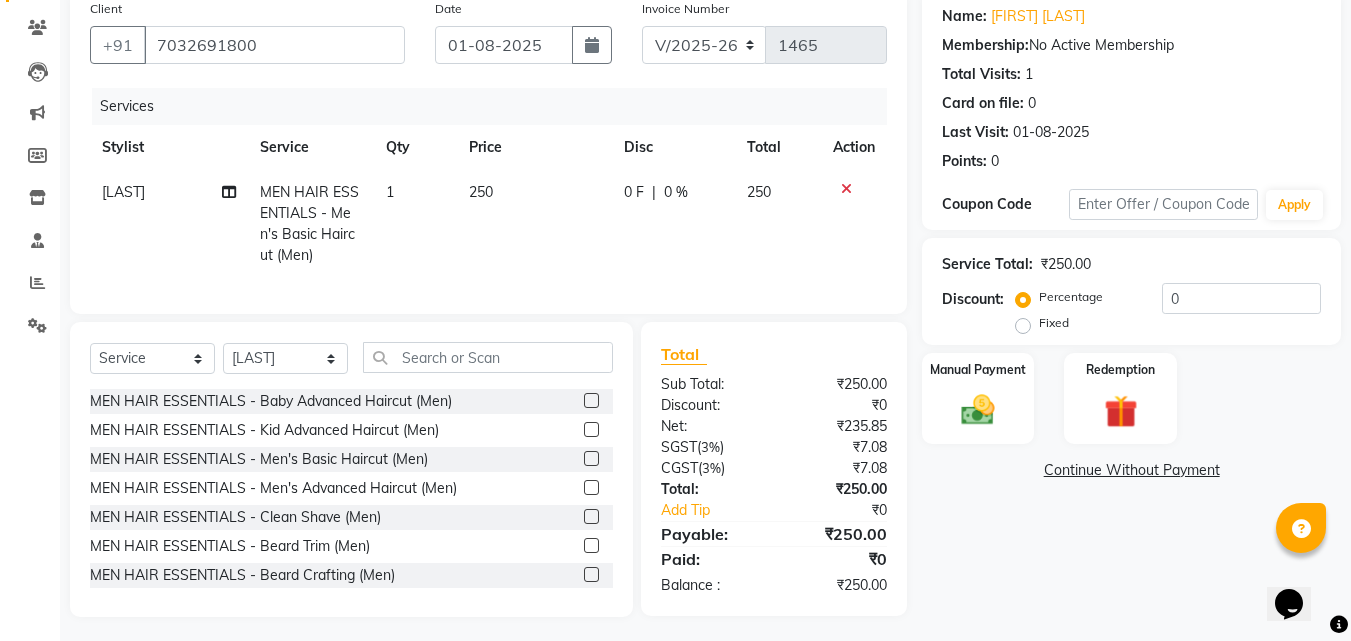 click on "250" 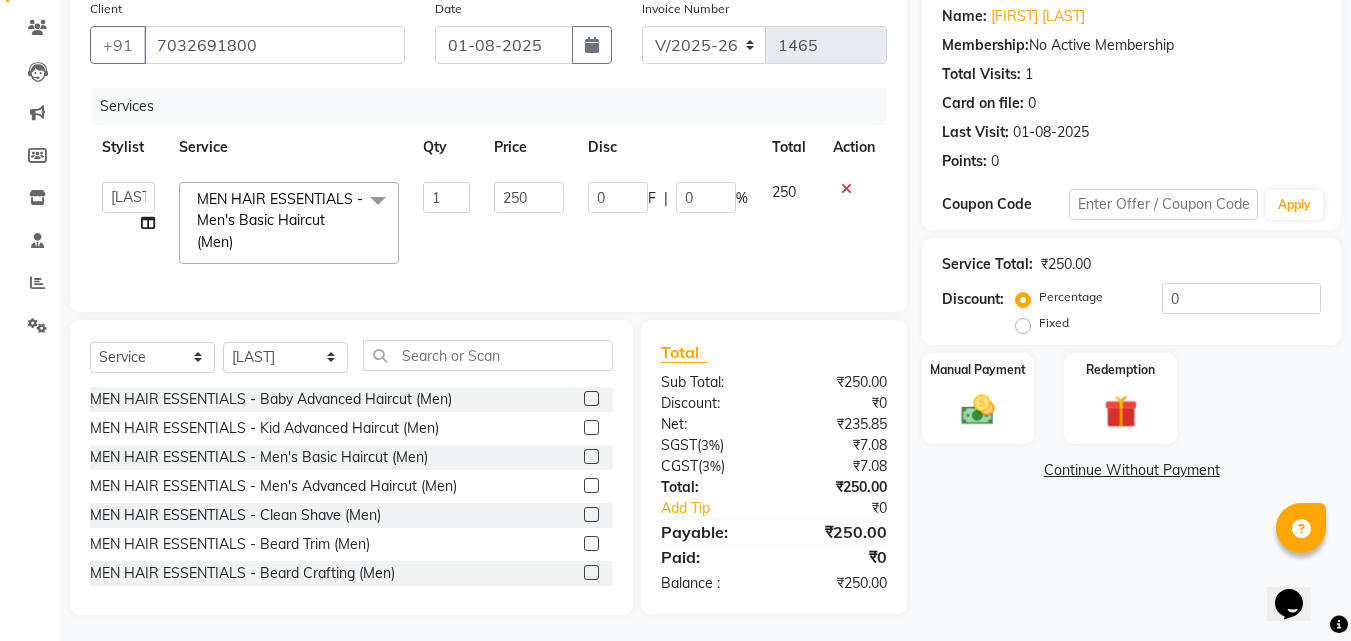 click on "250" 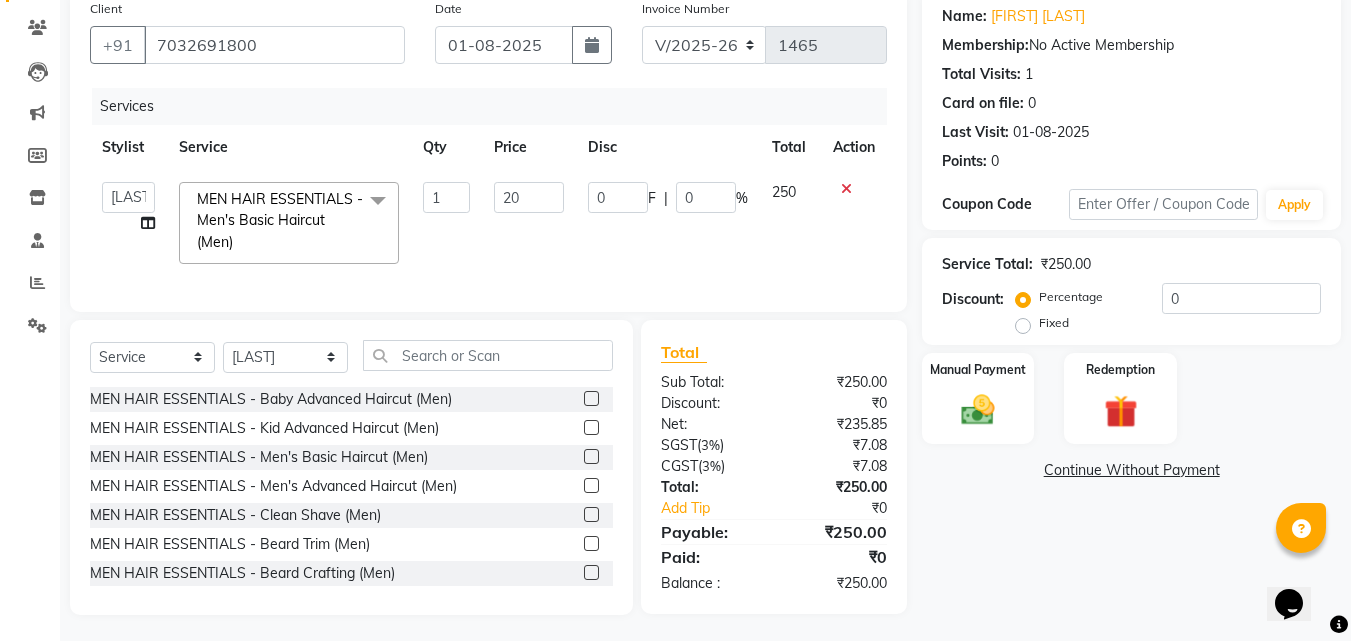 type on "200" 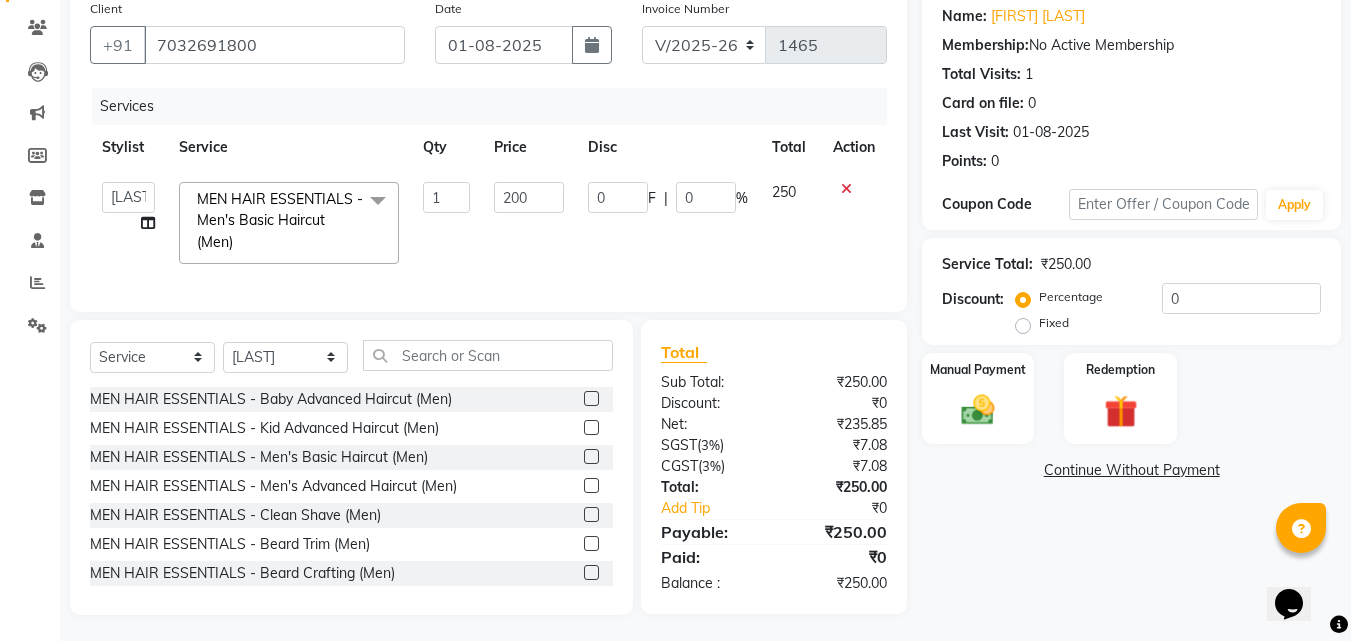 click on "200" 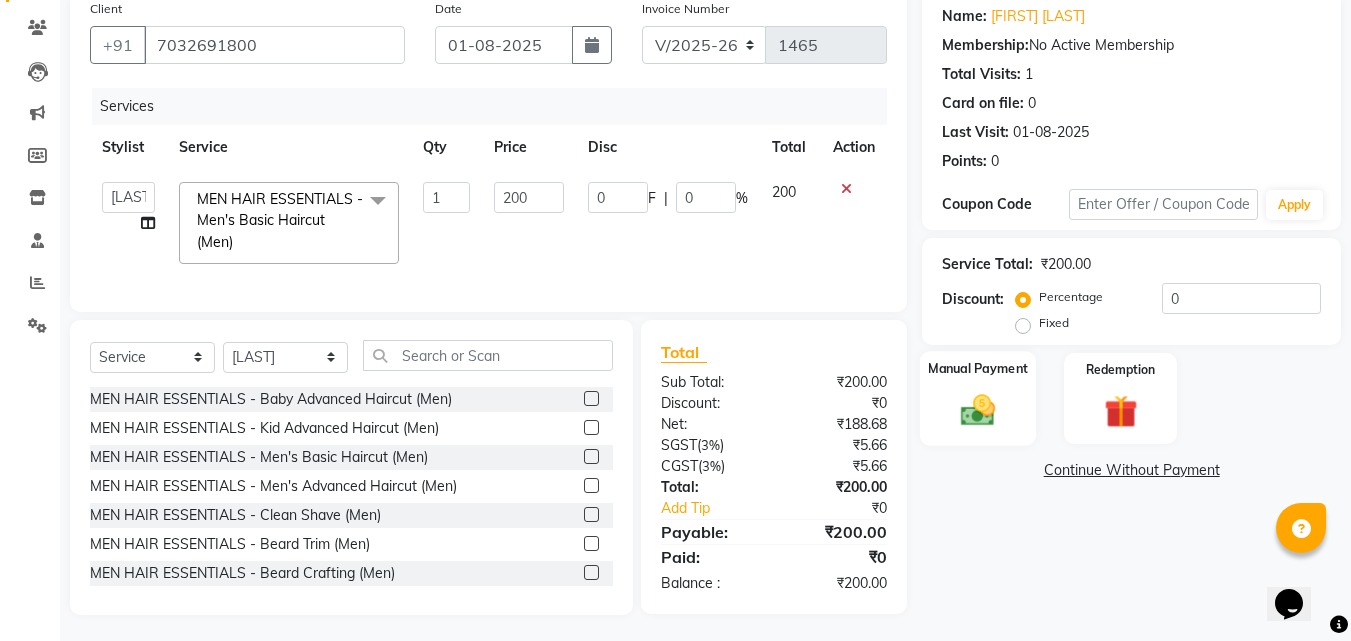 click 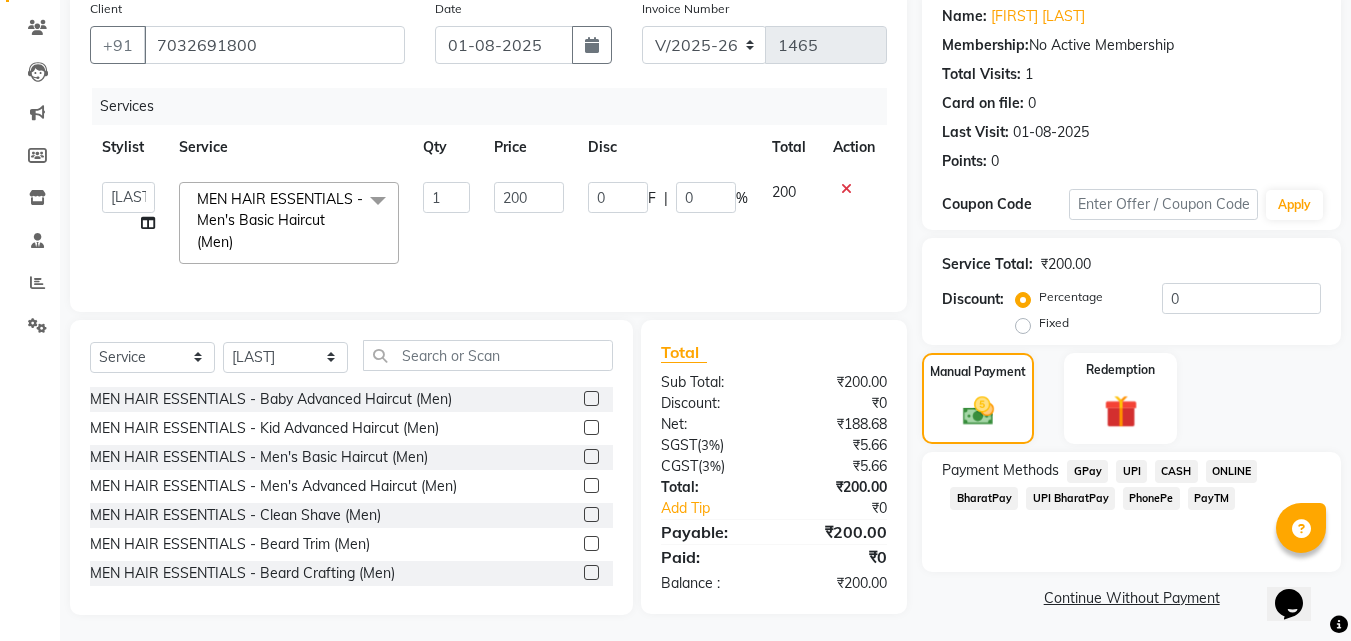 click on "PhonePe" 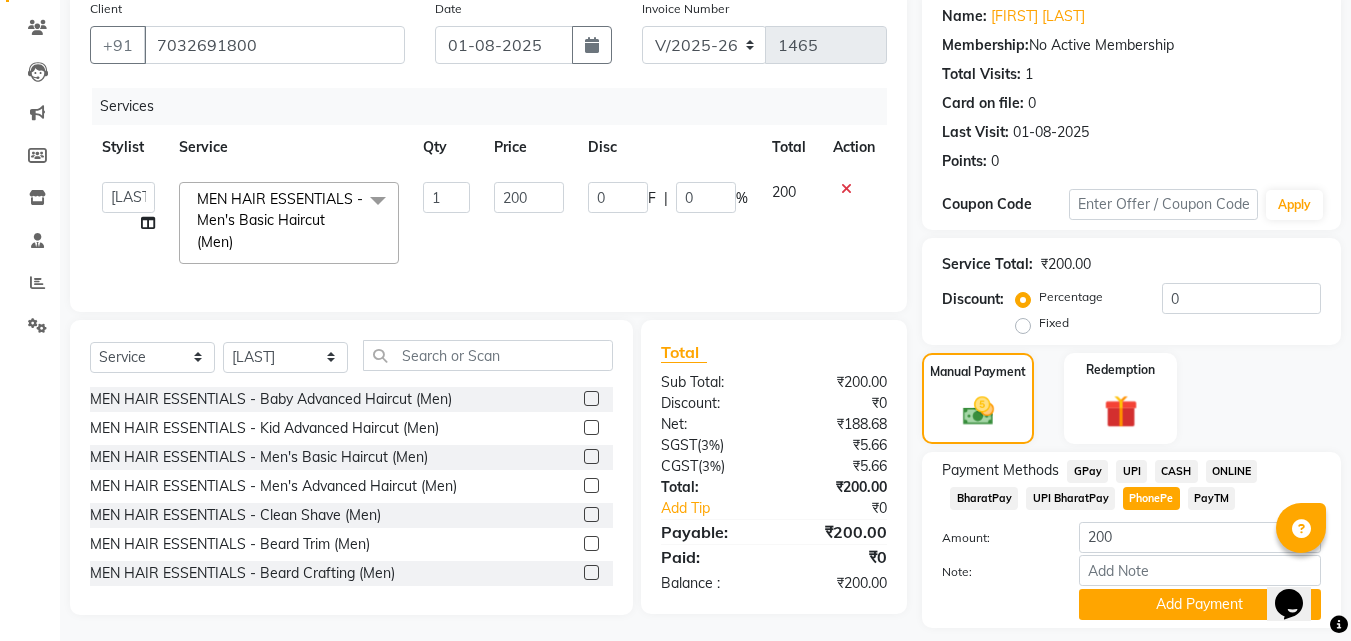 scroll, scrollTop: 218, scrollLeft: 0, axis: vertical 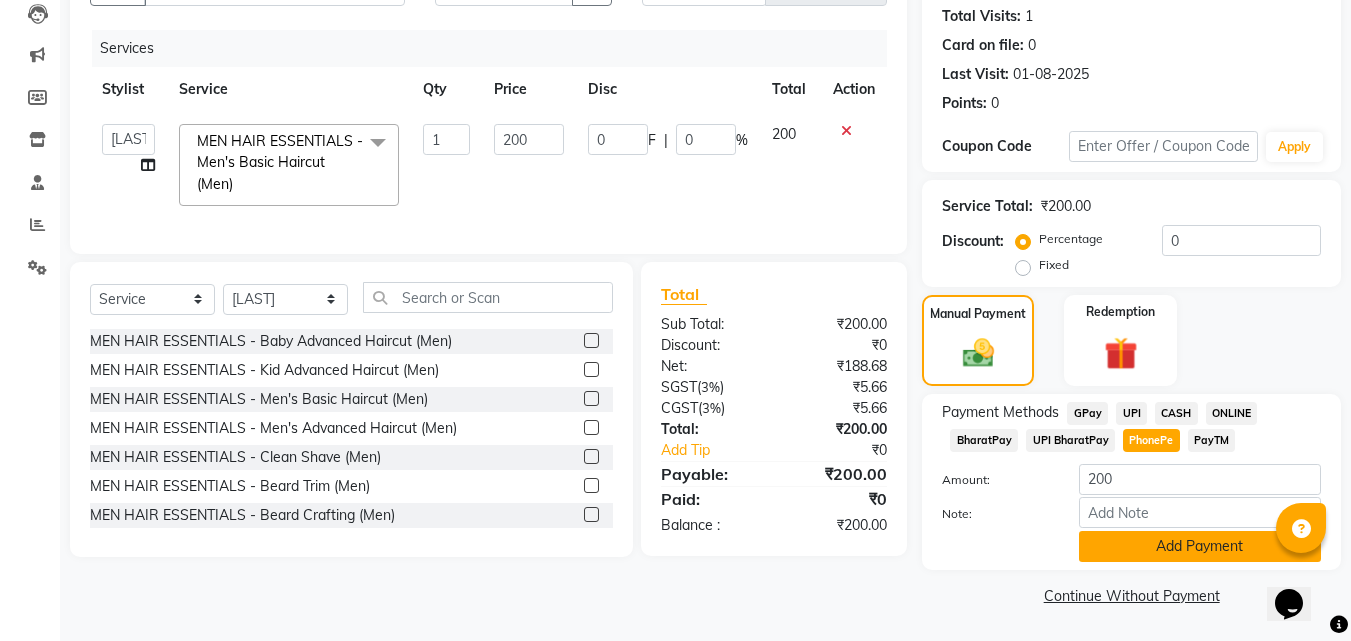 click on "Add Payment" 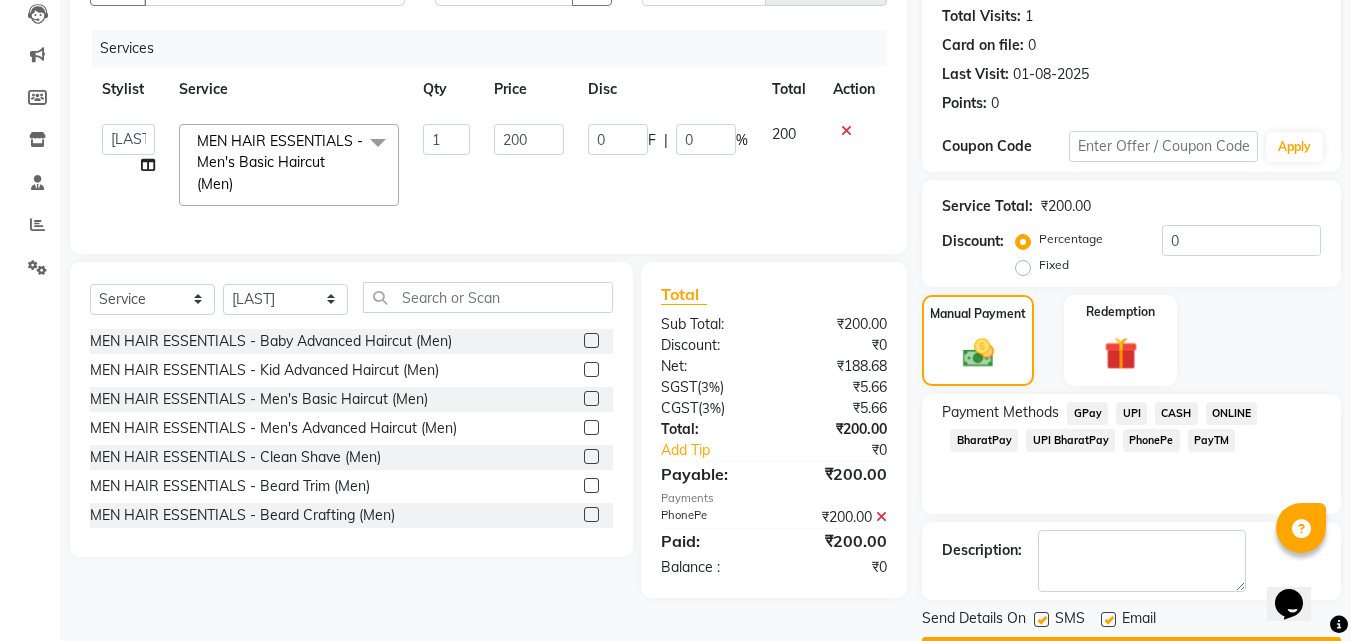 scroll, scrollTop: 275, scrollLeft: 0, axis: vertical 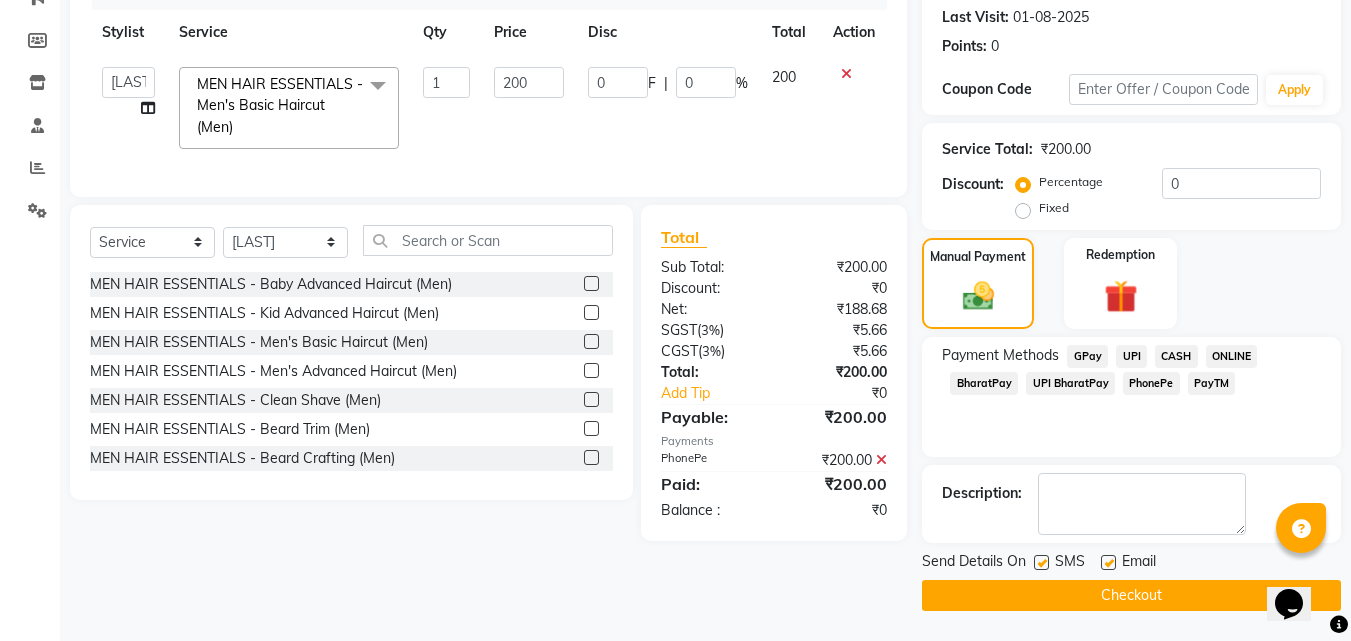 click on "Checkout" 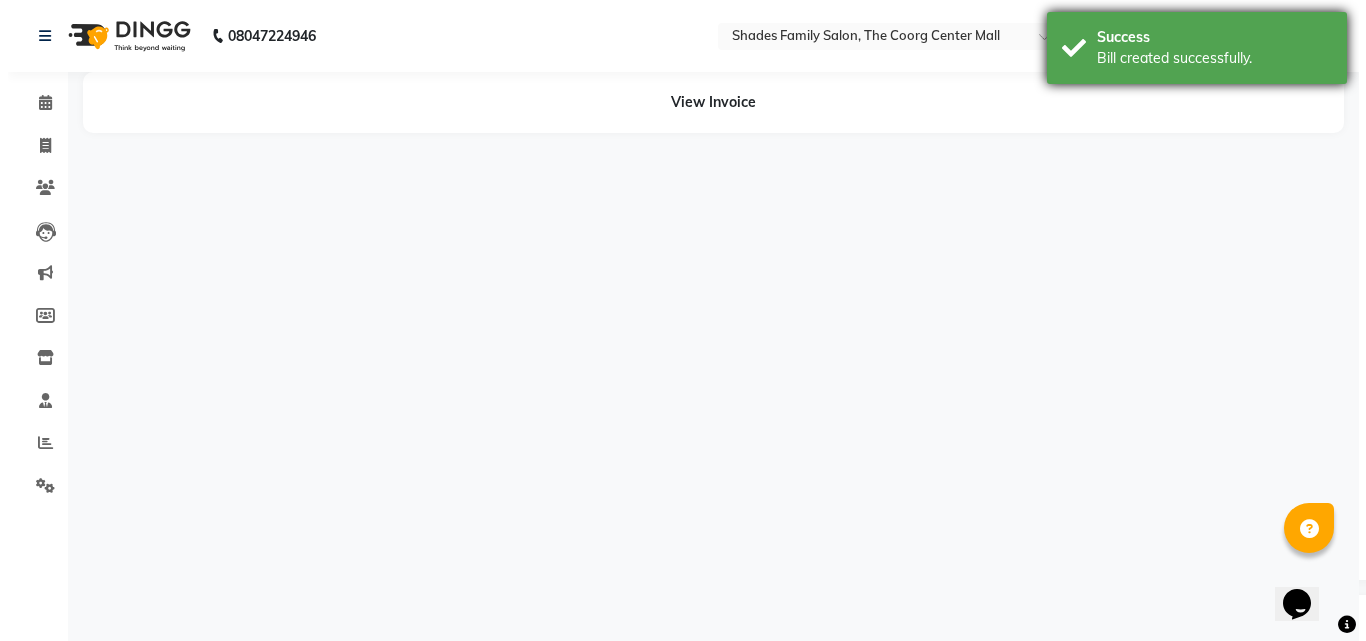 scroll, scrollTop: 0, scrollLeft: 0, axis: both 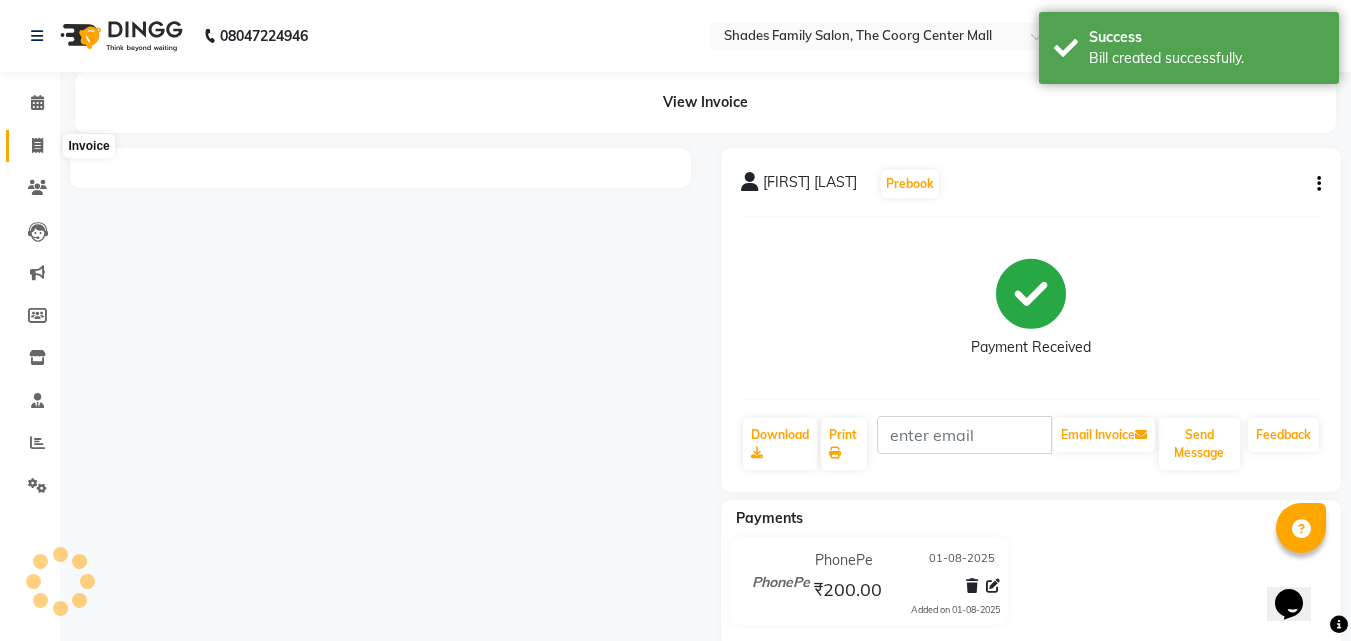click 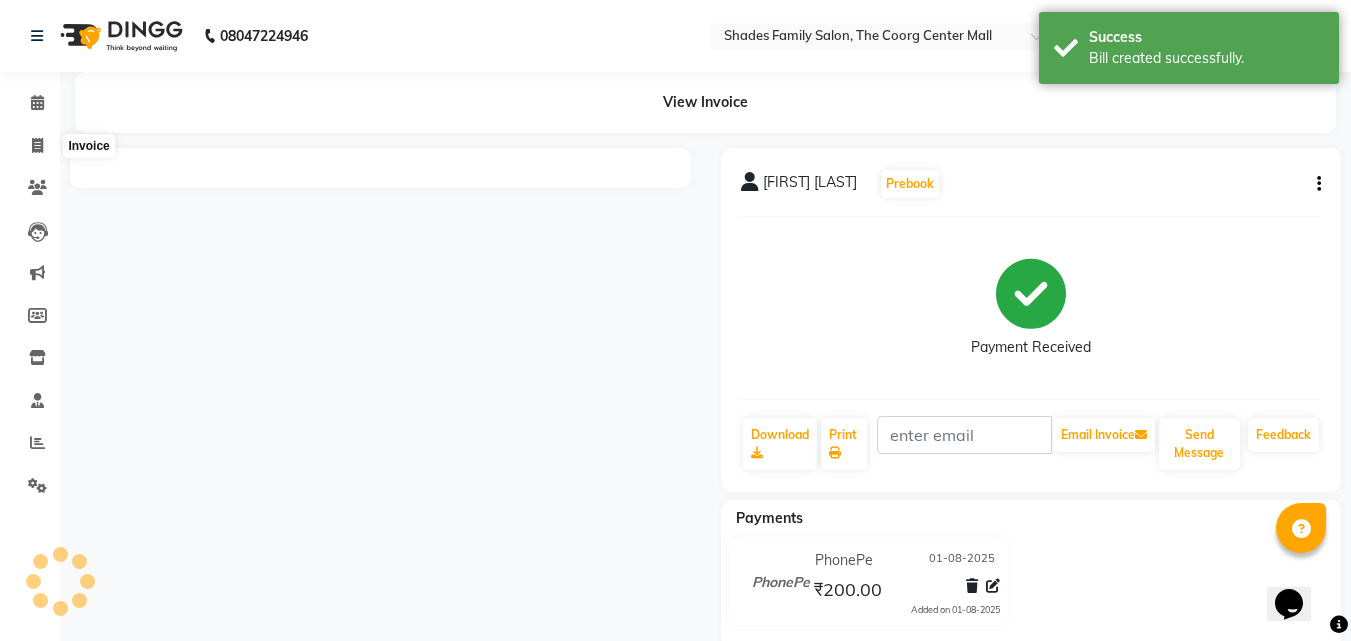 select on "service" 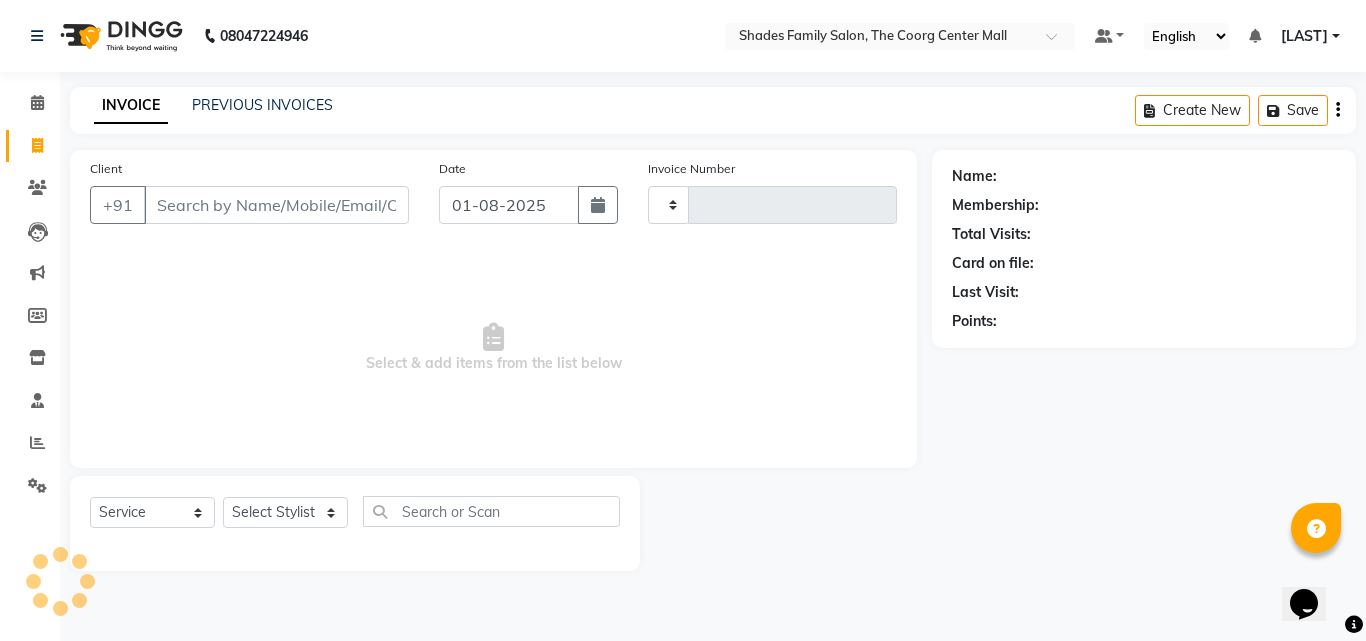 type on "1466" 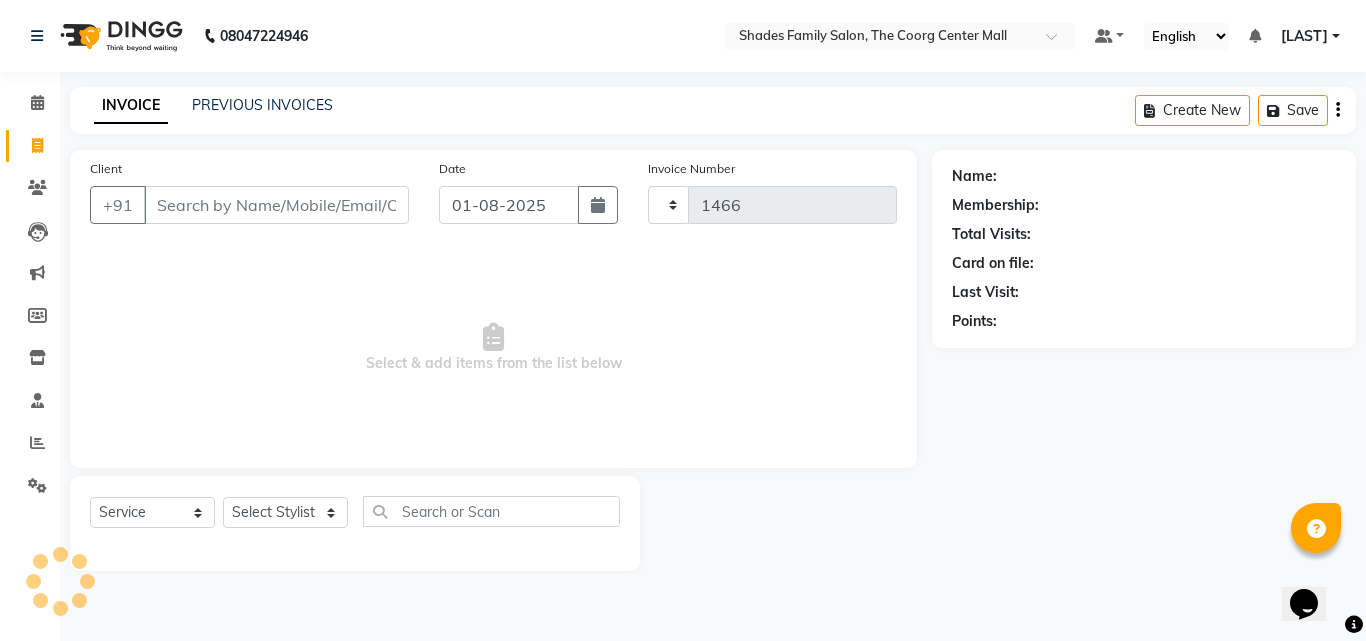 select on "7447" 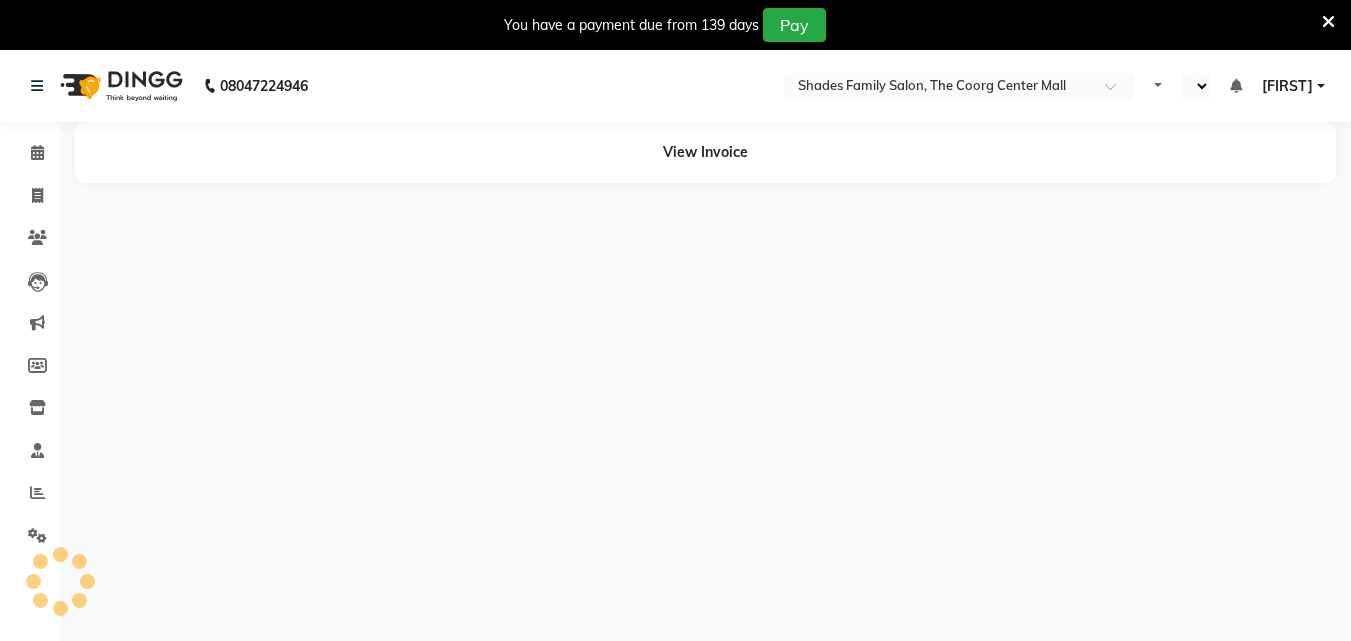 select on "en" 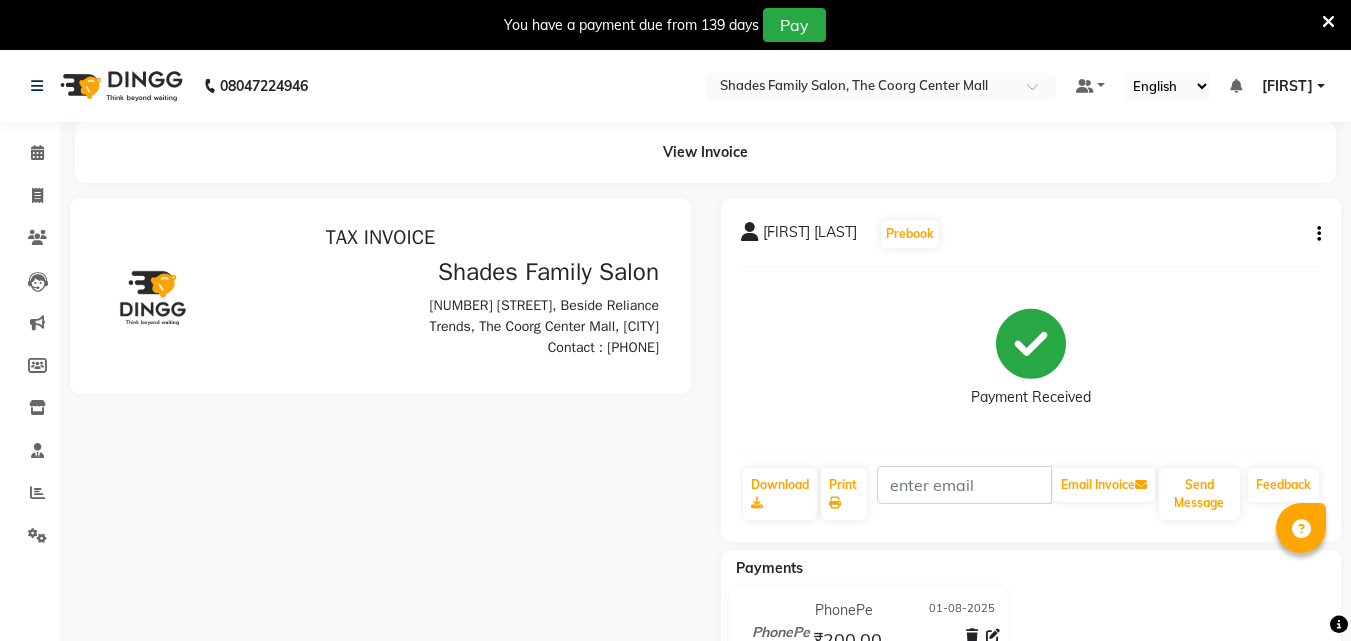scroll, scrollTop: 0, scrollLeft: 0, axis: both 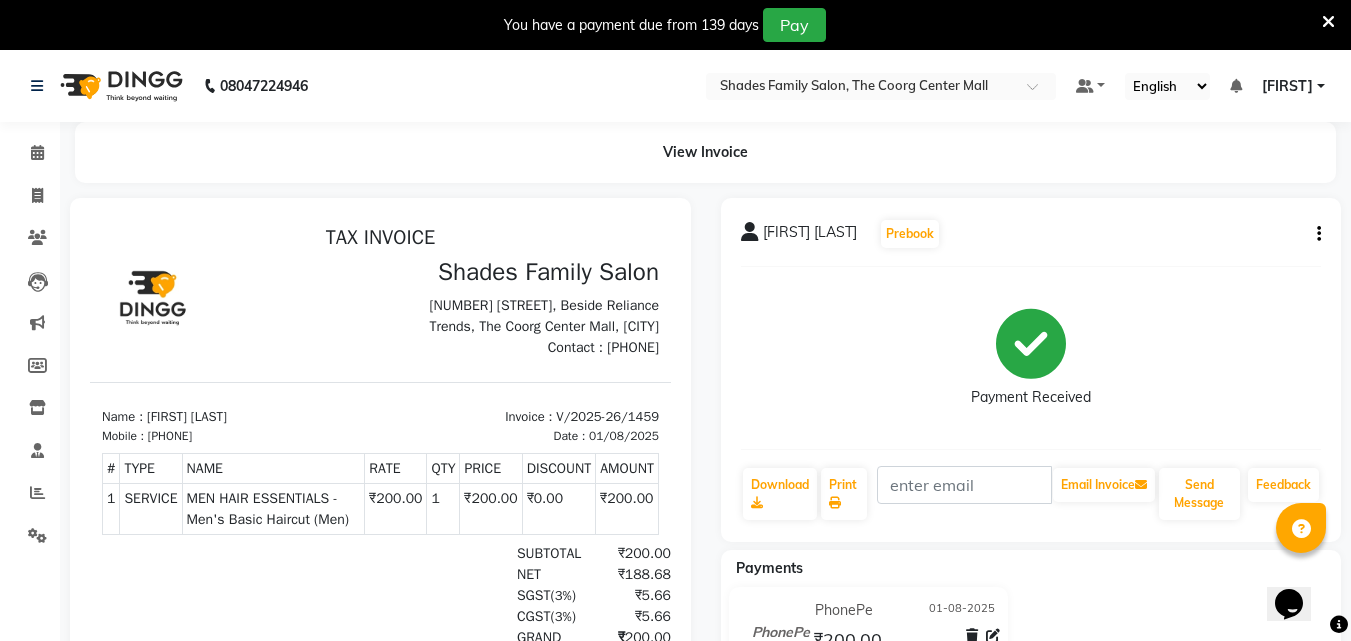 click 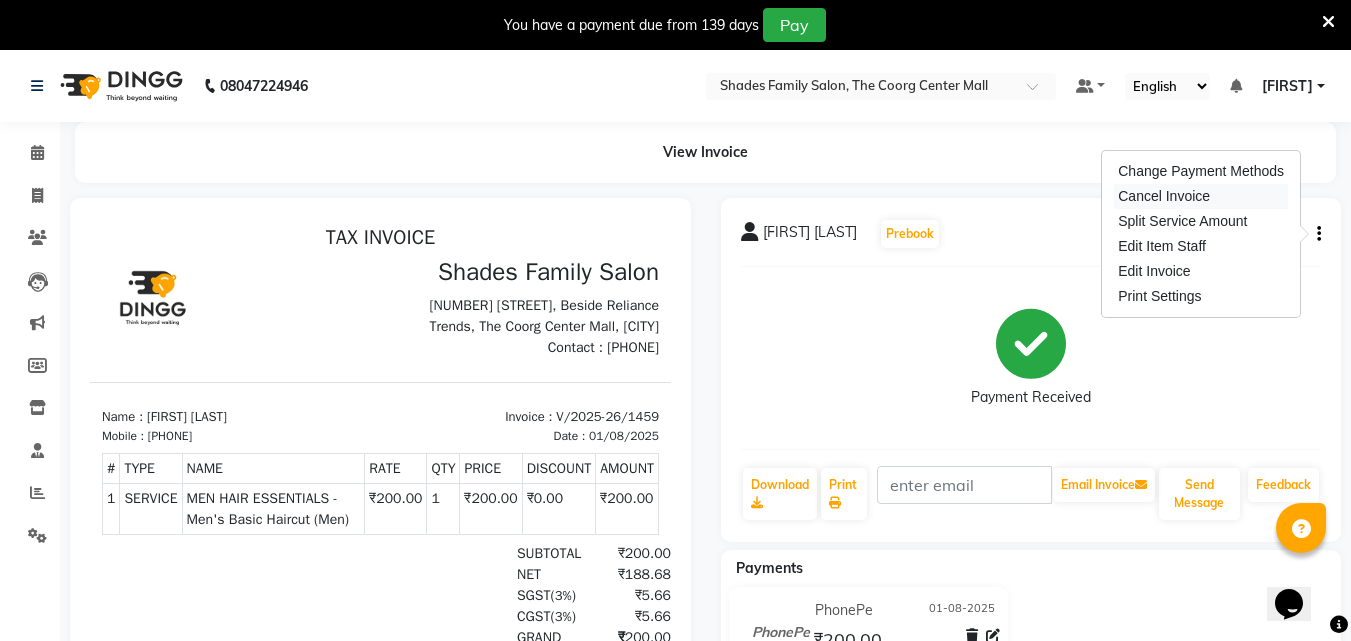 click on "Cancel Invoice" at bounding box center (1201, 196) 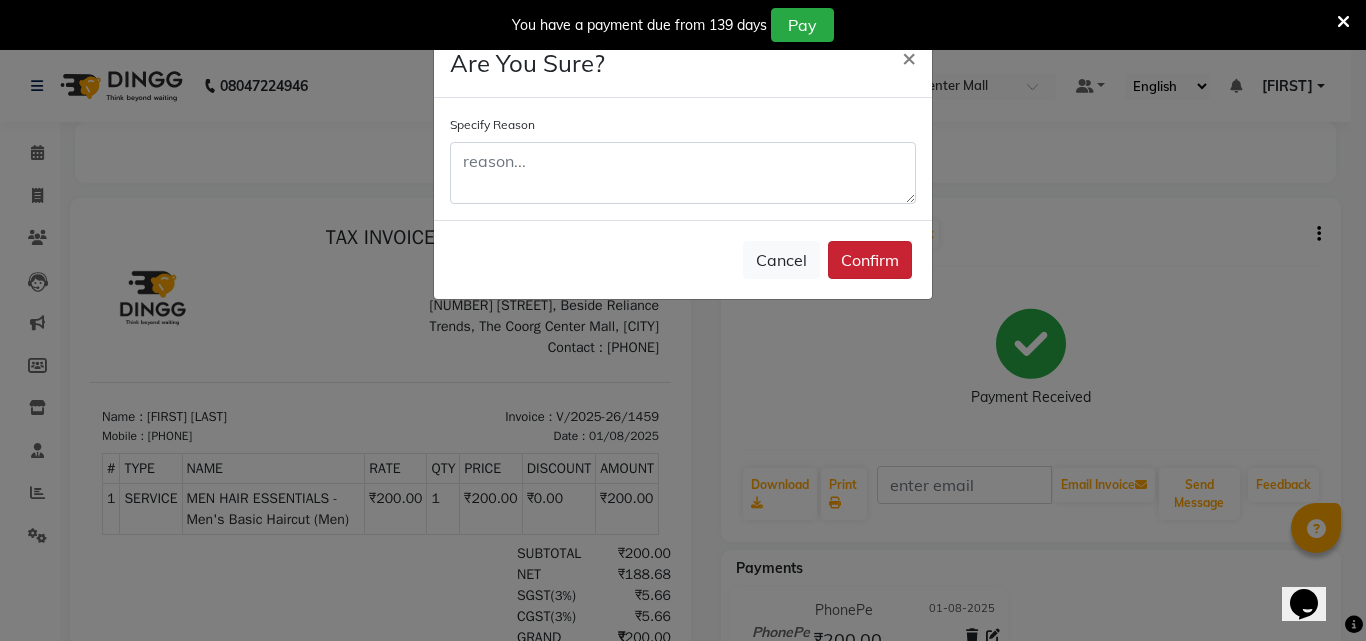 click on "Confirm" 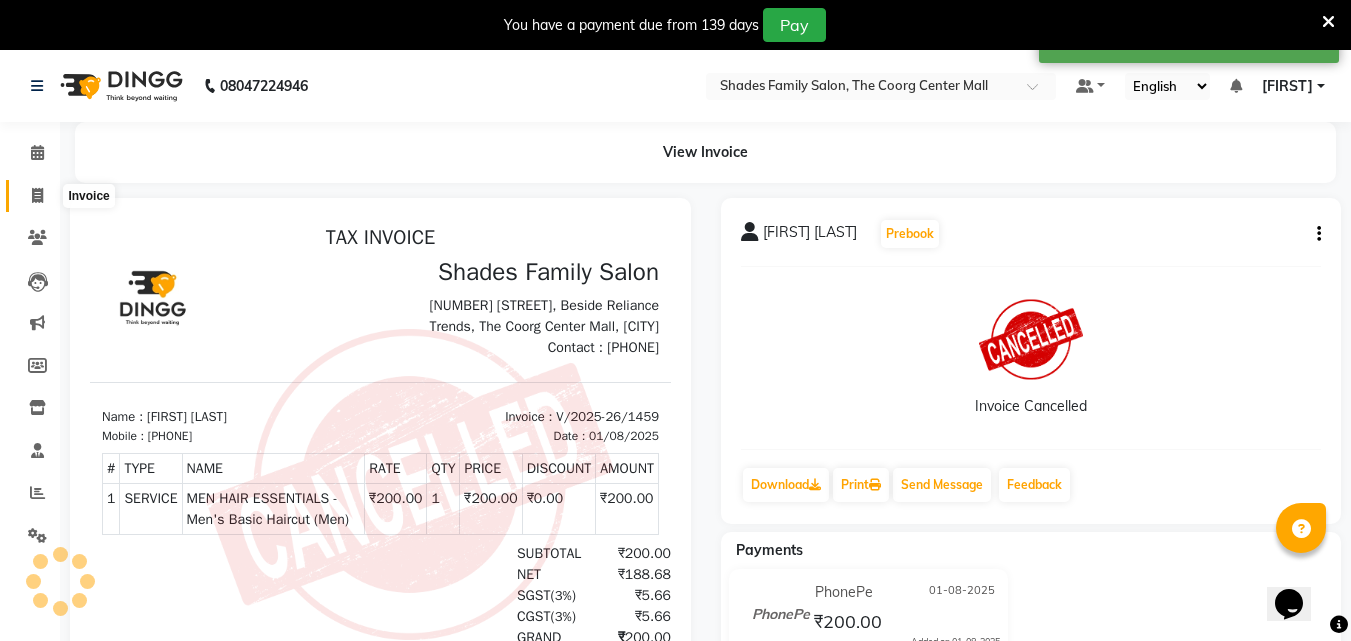 click 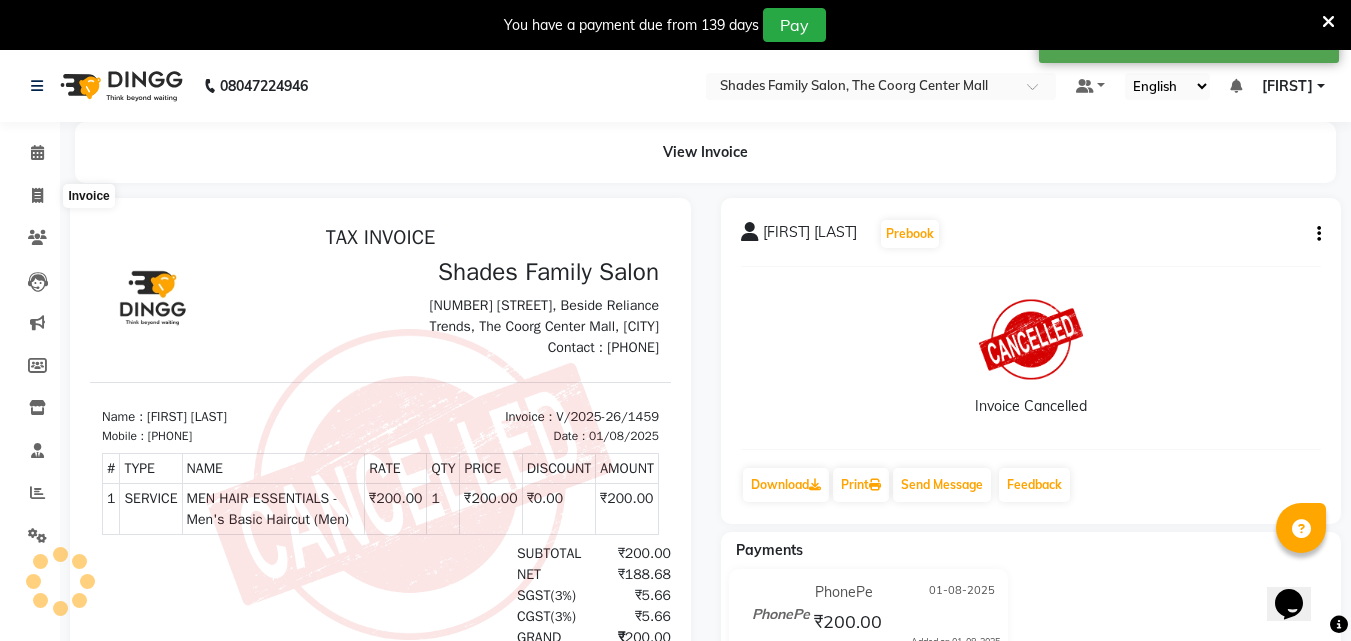 select on "service" 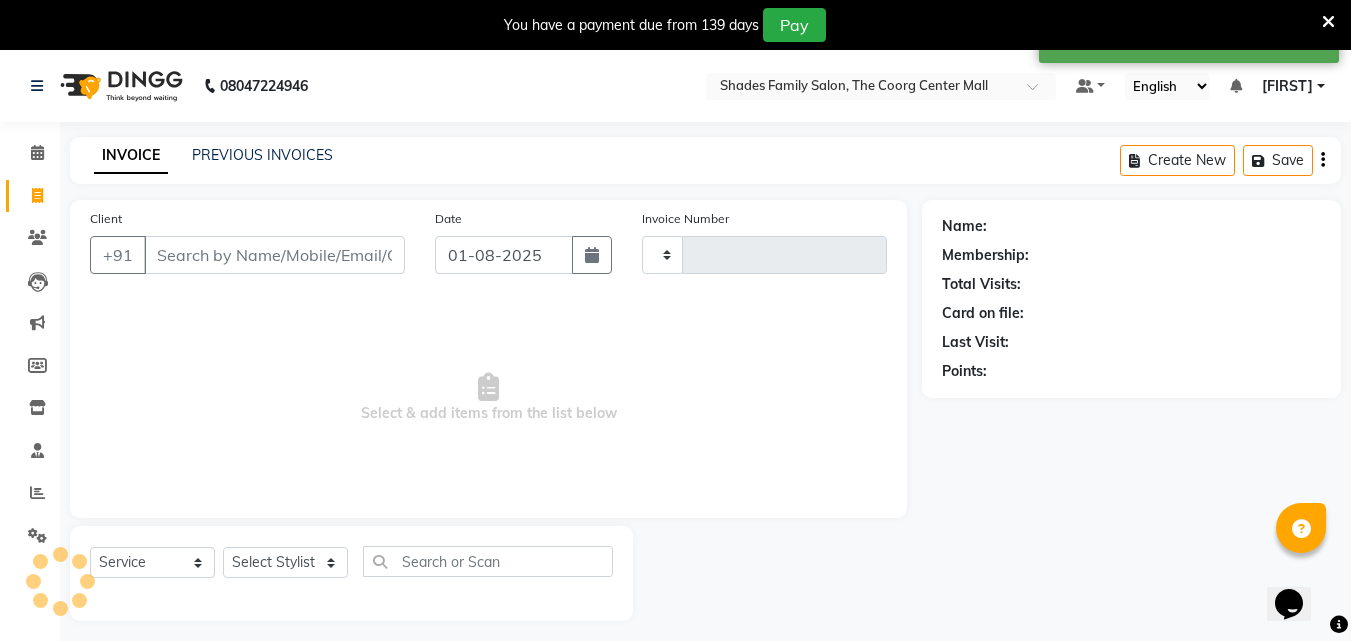scroll, scrollTop: 50, scrollLeft: 0, axis: vertical 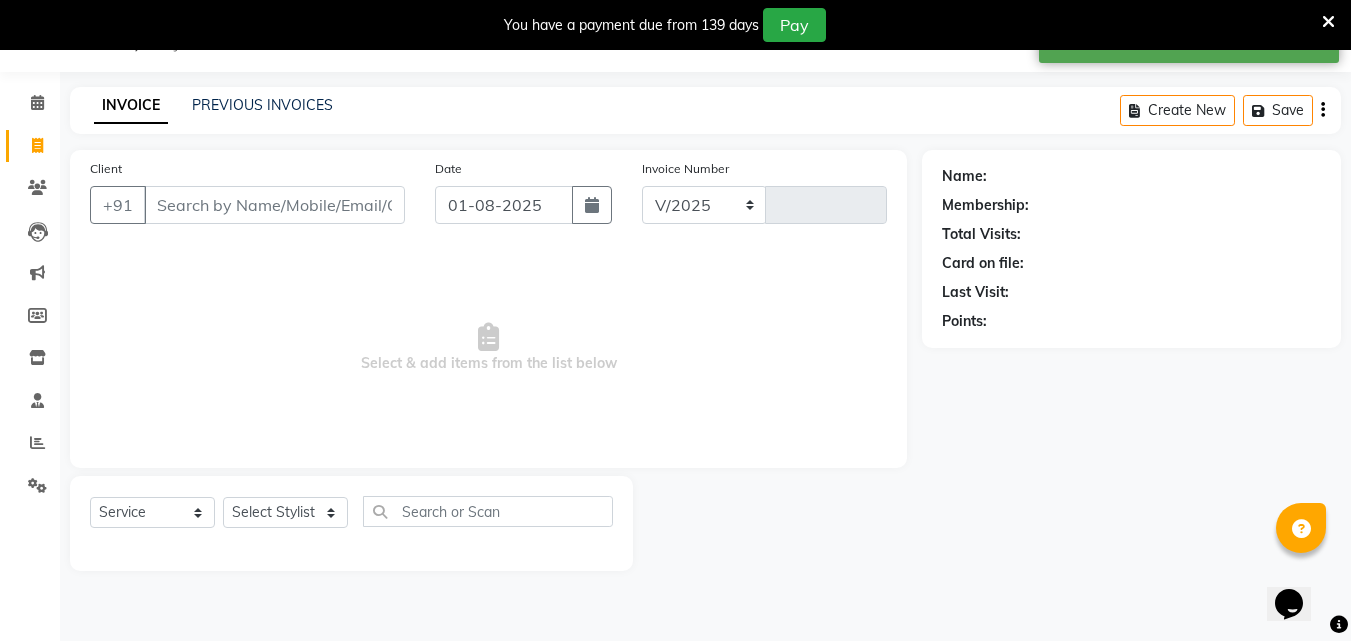 select on "7447" 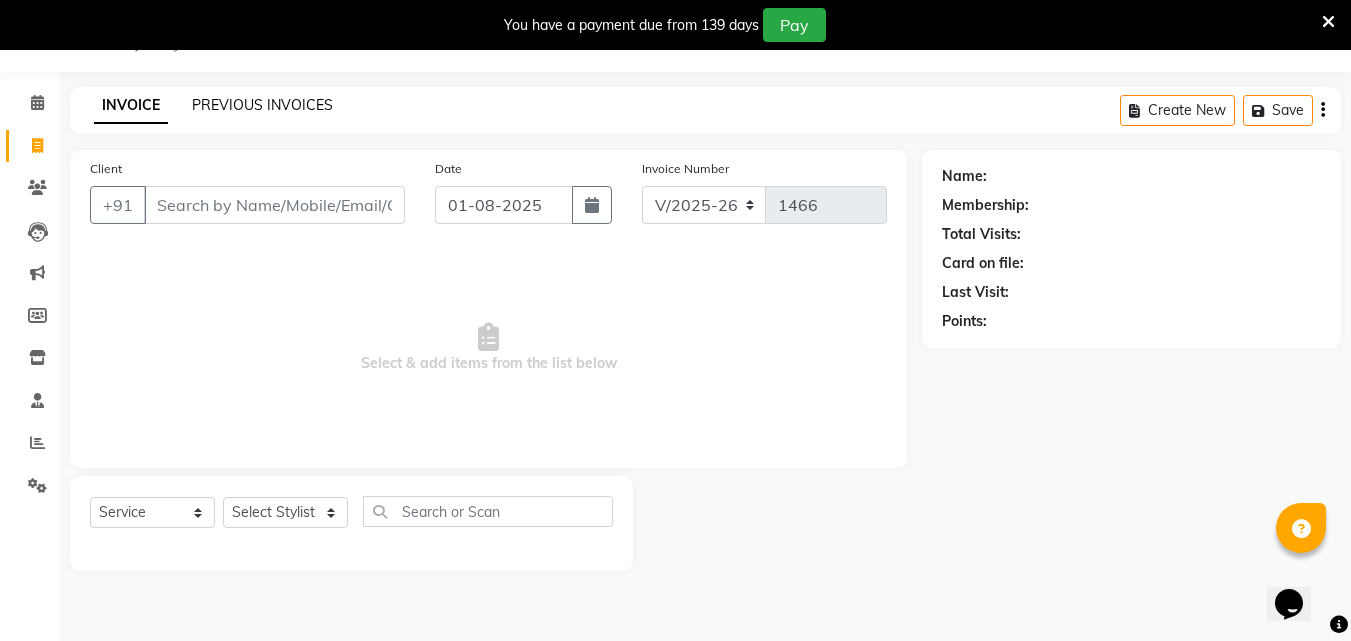click on "PREVIOUS INVOICES" 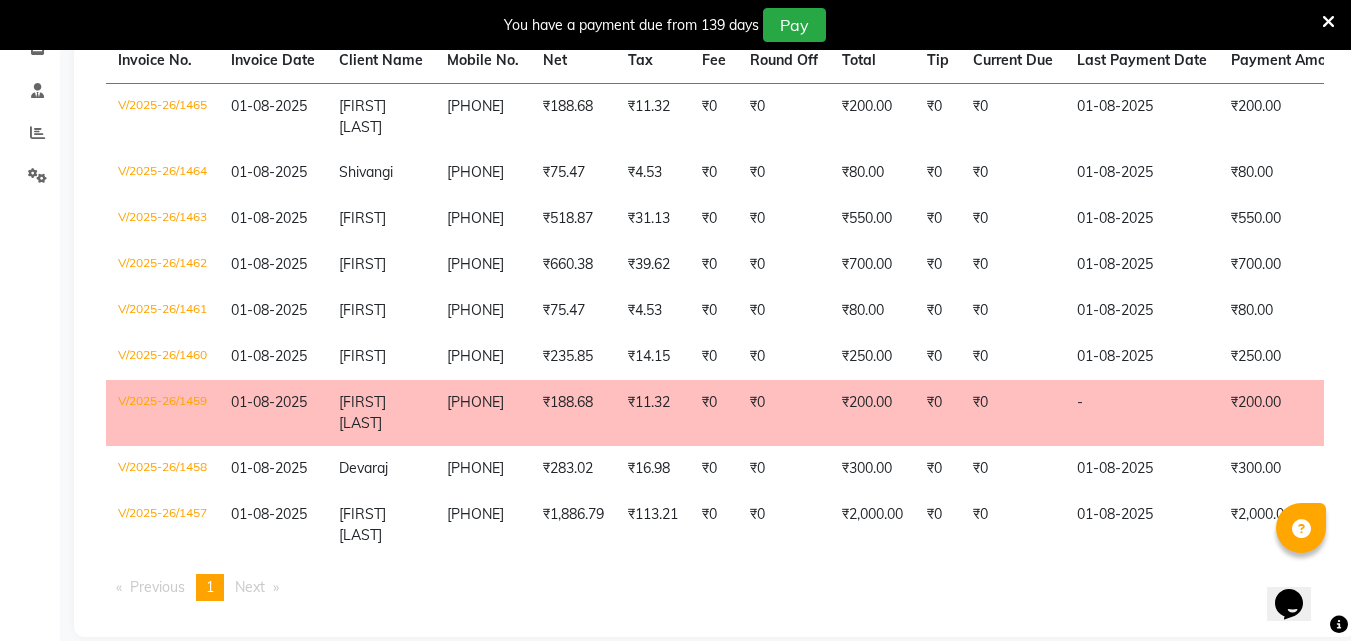 scroll, scrollTop: 0, scrollLeft: 0, axis: both 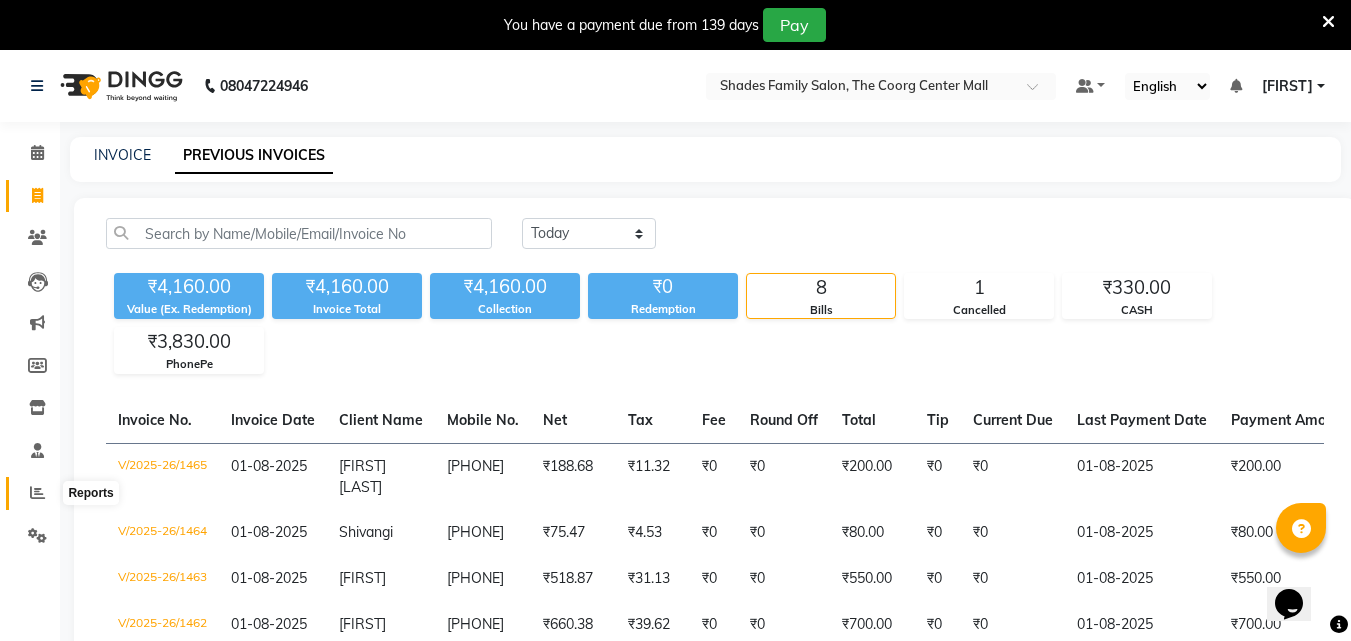 click 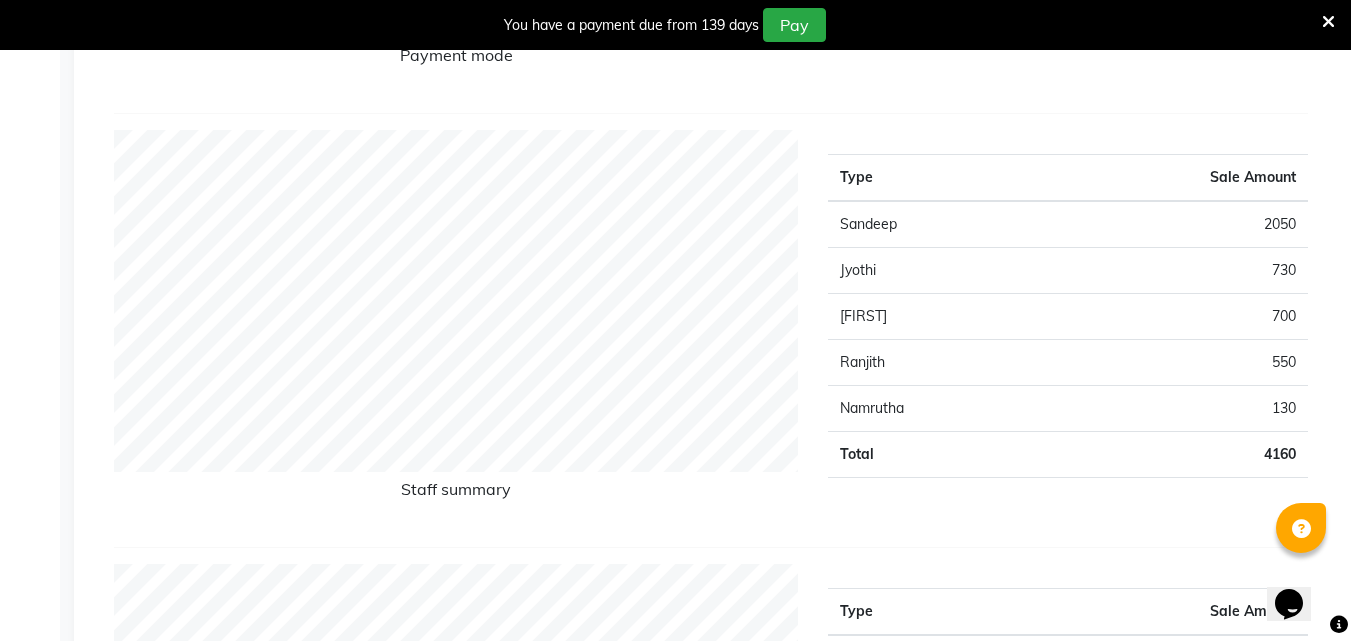 scroll, scrollTop: 750, scrollLeft: 0, axis: vertical 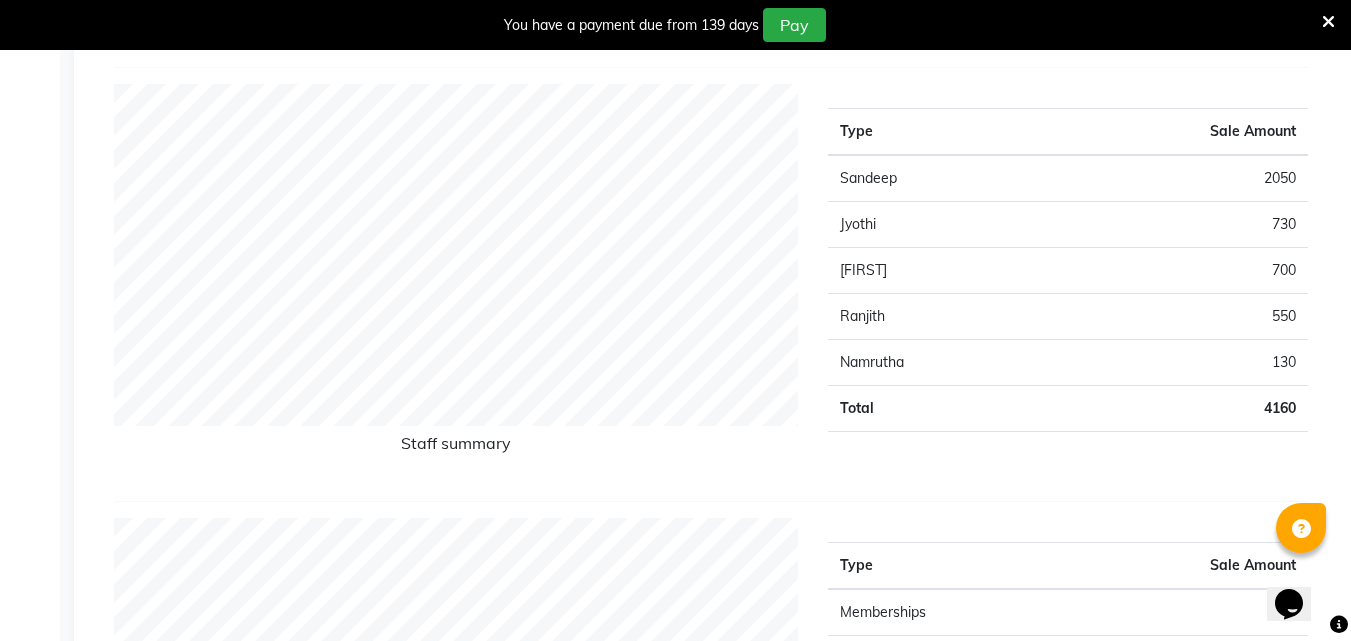 click at bounding box center (1328, 22) 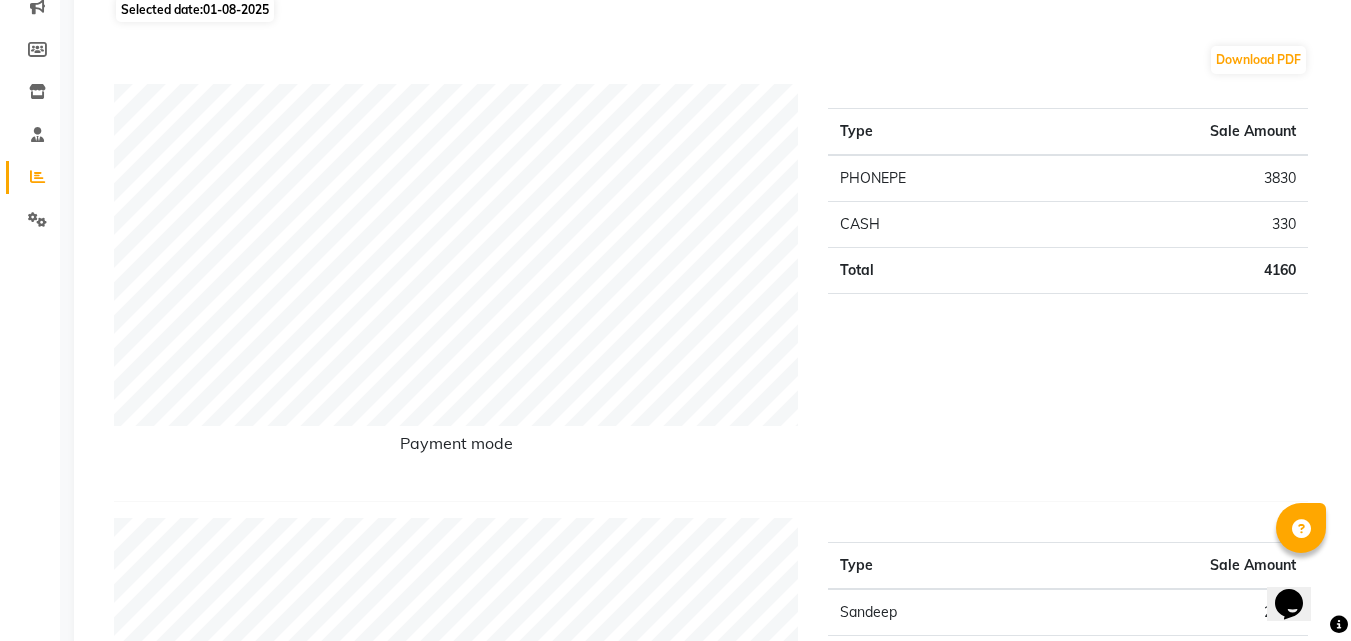 scroll, scrollTop: 150, scrollLeft: 0, axis: vertical 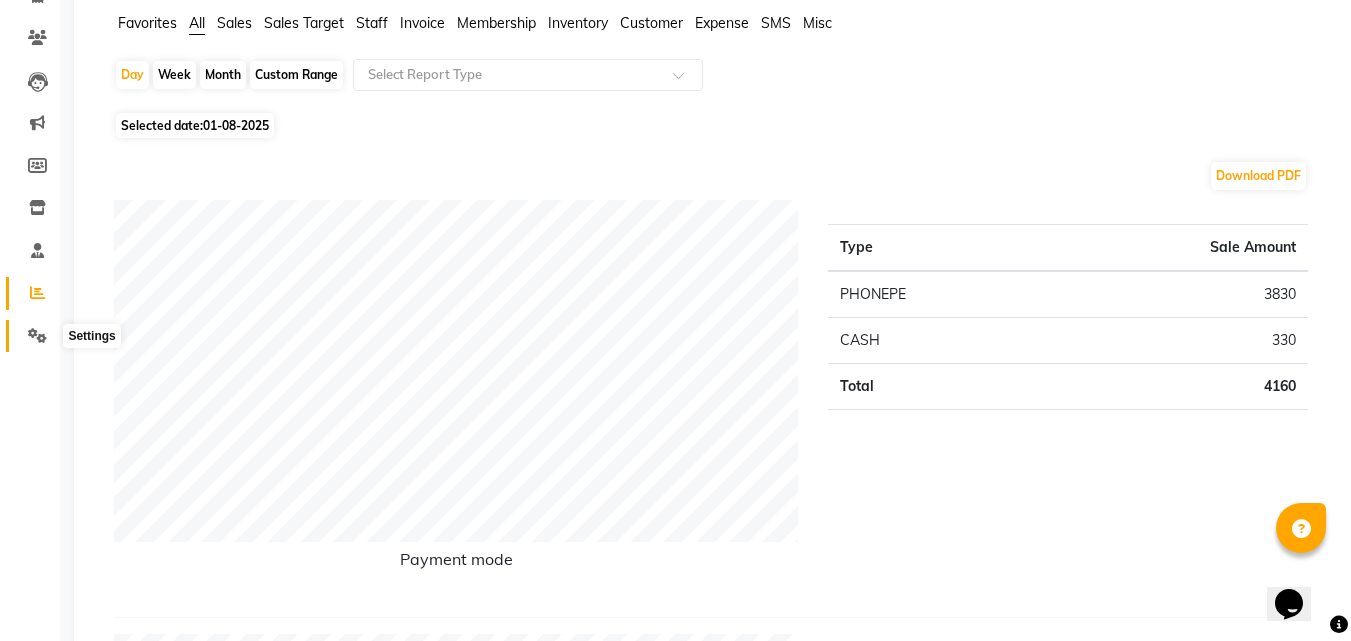 click 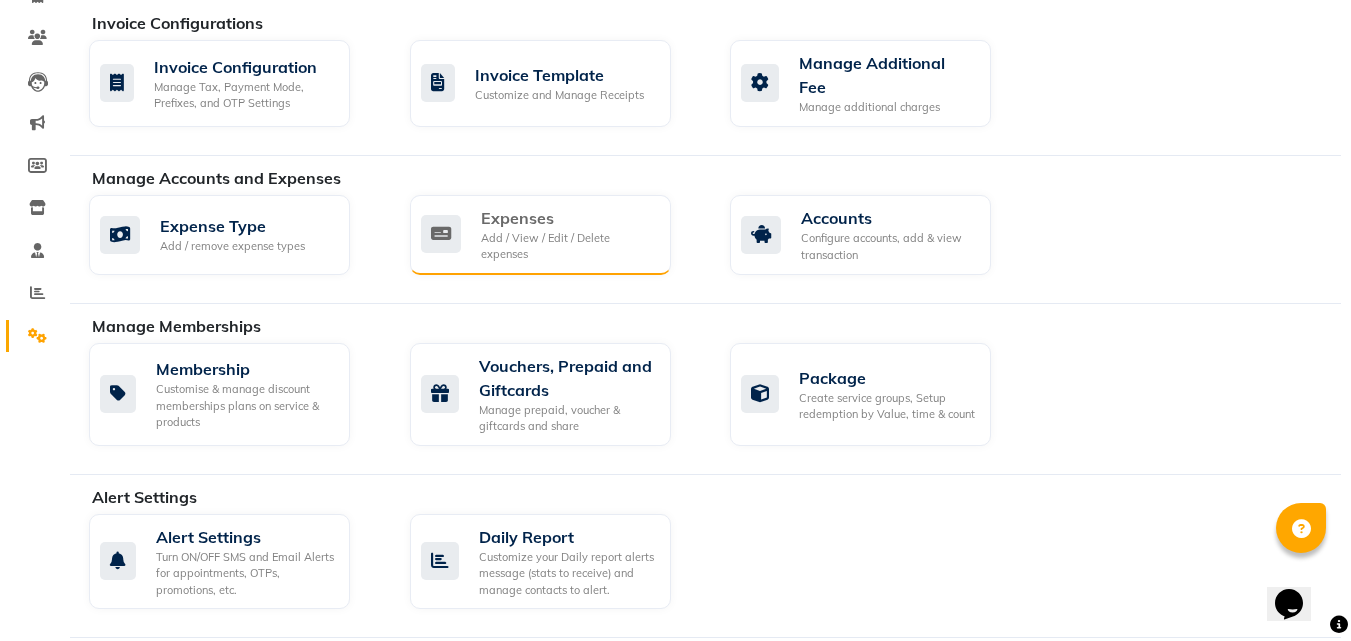 click on "Add / View / Edit / Delete expenses" 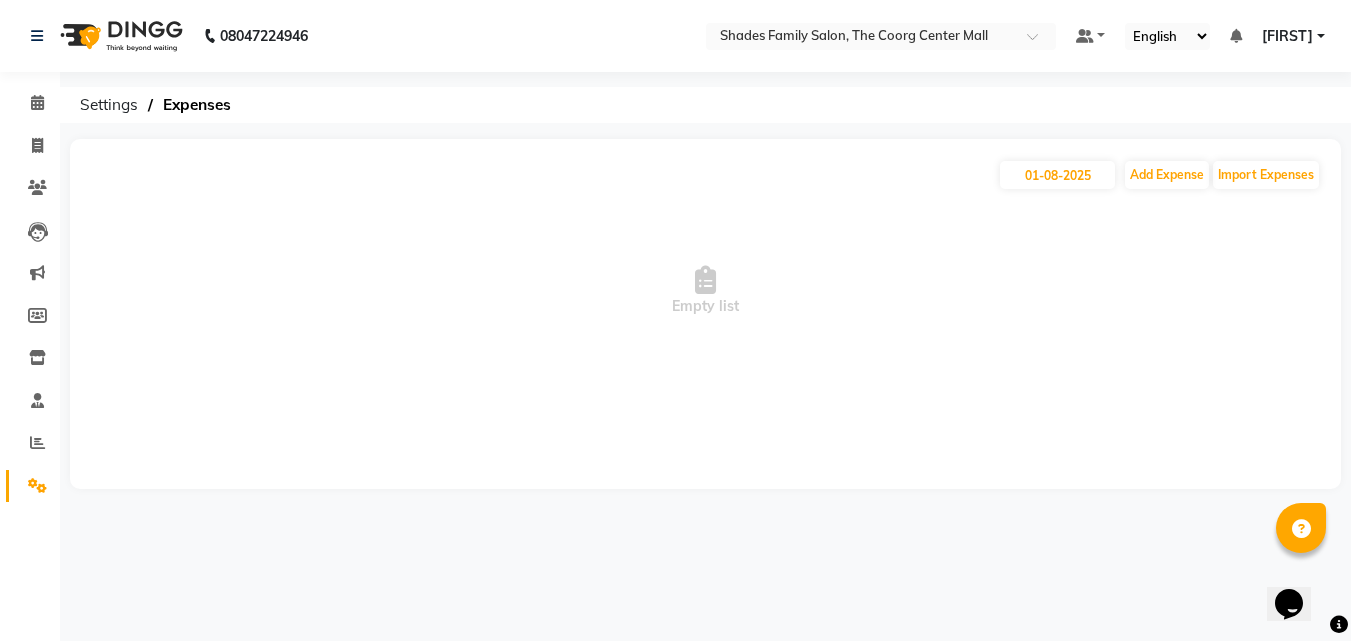 scroll, scrollTop: 0, scrollLeft: 0, axis: both 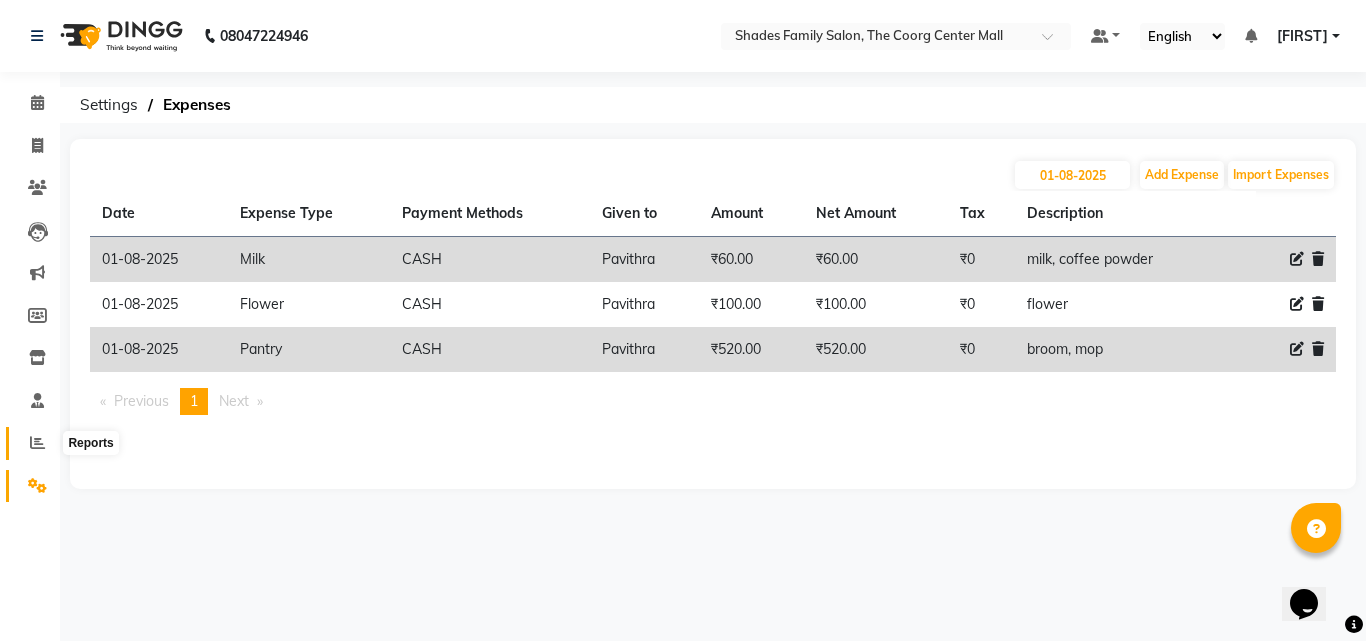 click 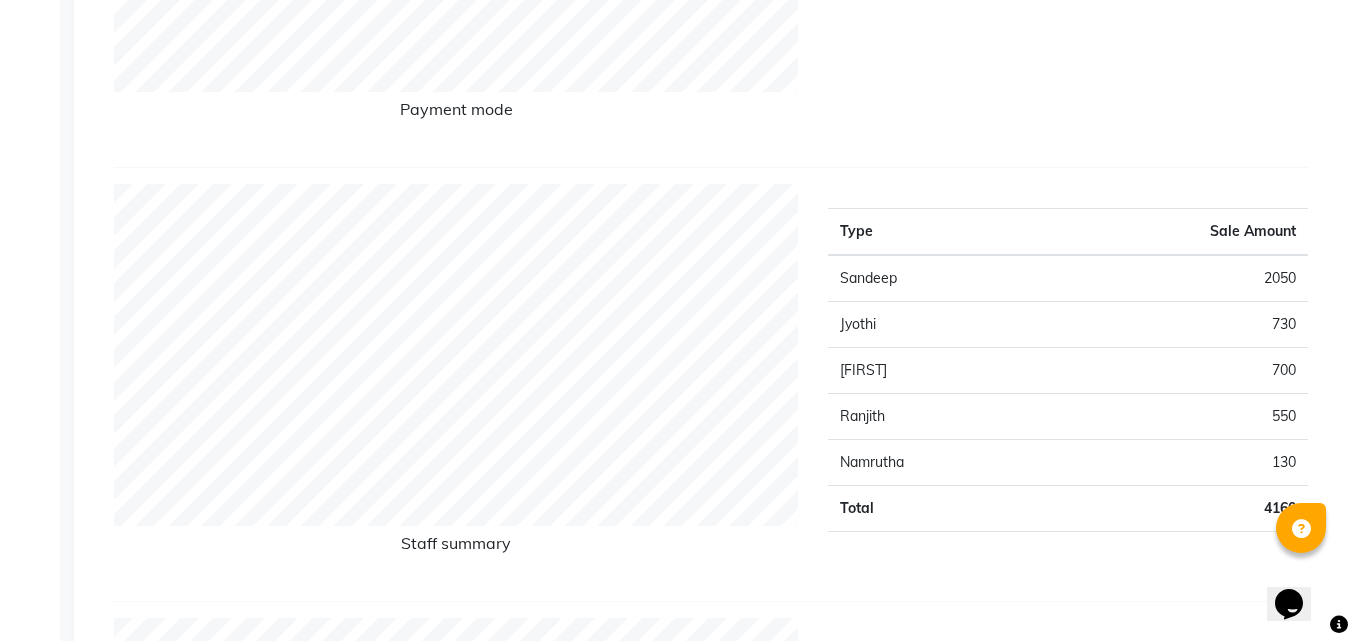 scroll, scrollTop: 0, scrollLeft: 0, axis: both 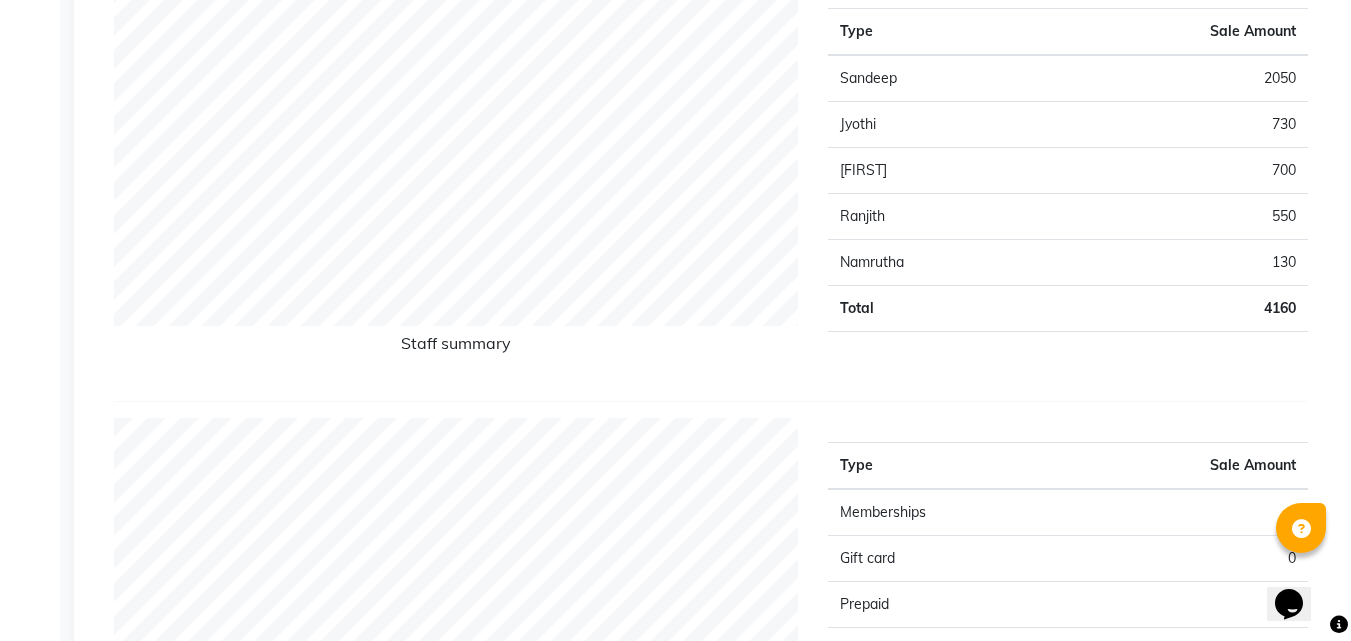 click on "Staff summary" 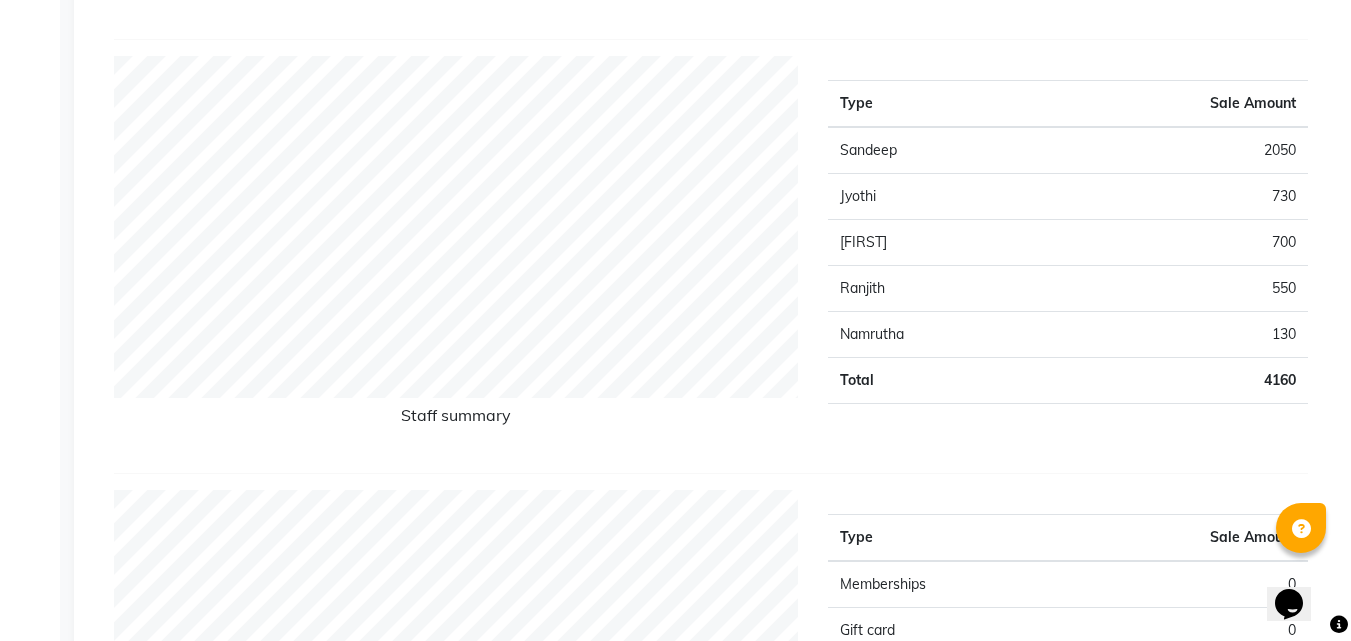 scroll, scrollTop: 700, scrollLeft: 0, axis: vertical 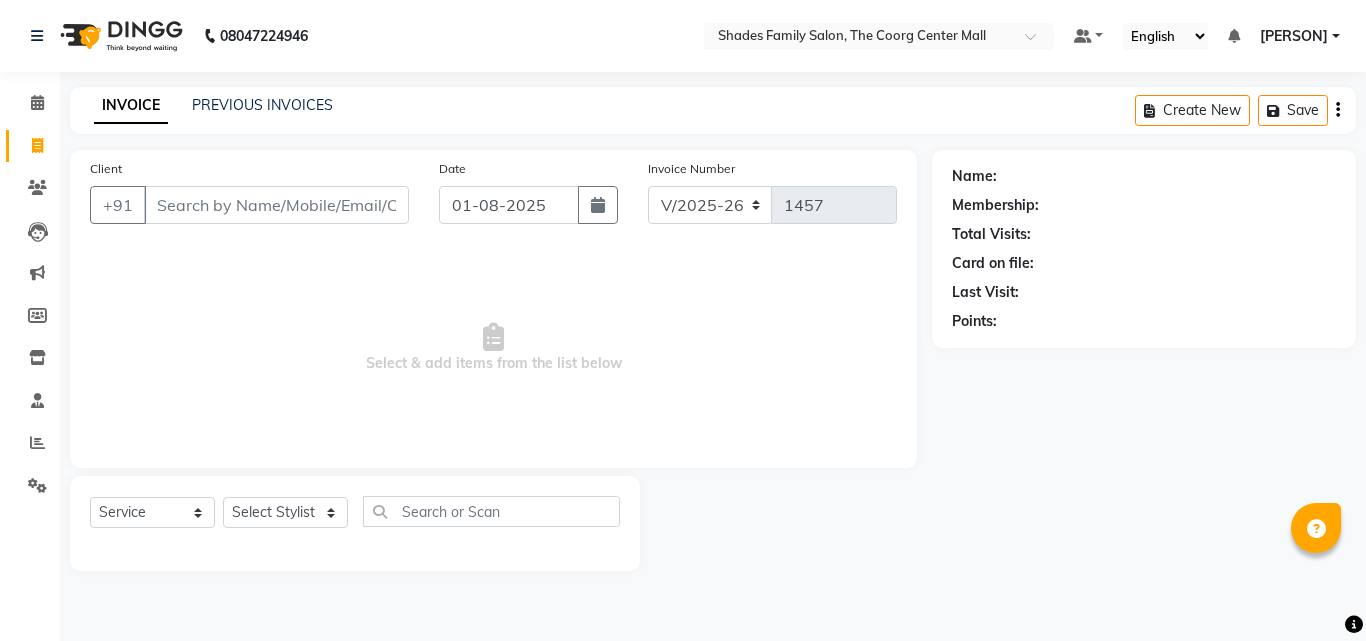 select on "7447" 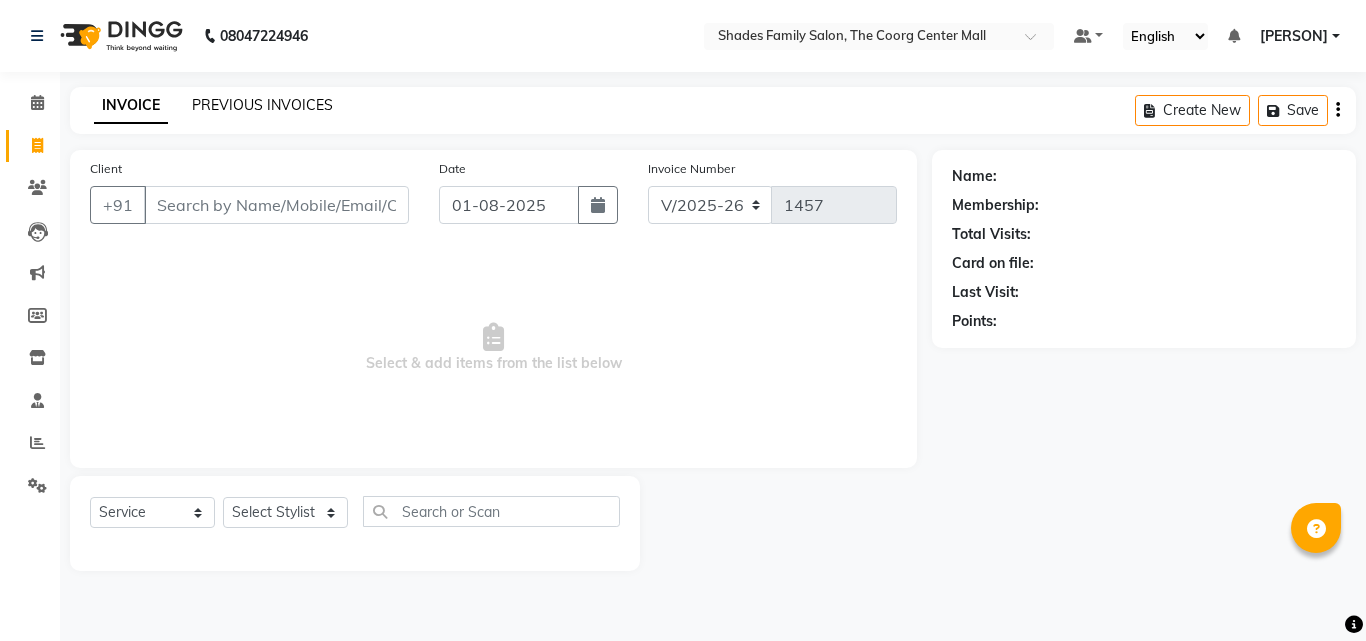 scroll, scrollTop: 0, scrollLeft: 0, axis: both 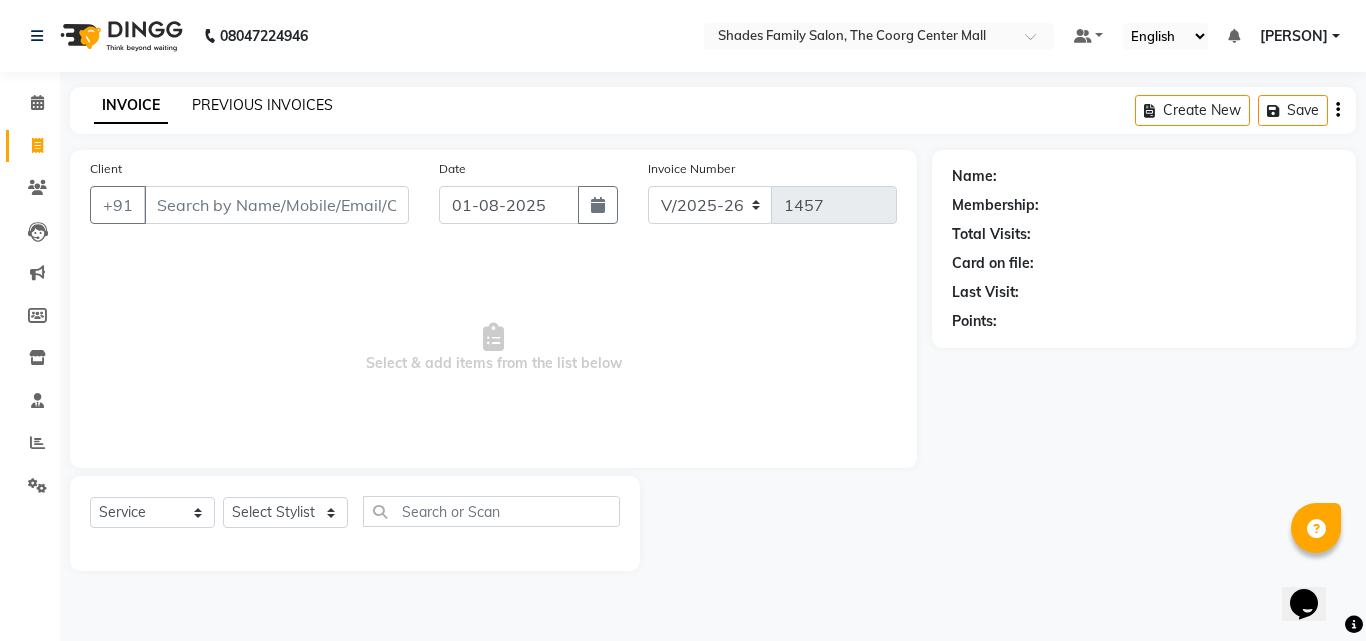 click on "PREVIOUS INVOICES" 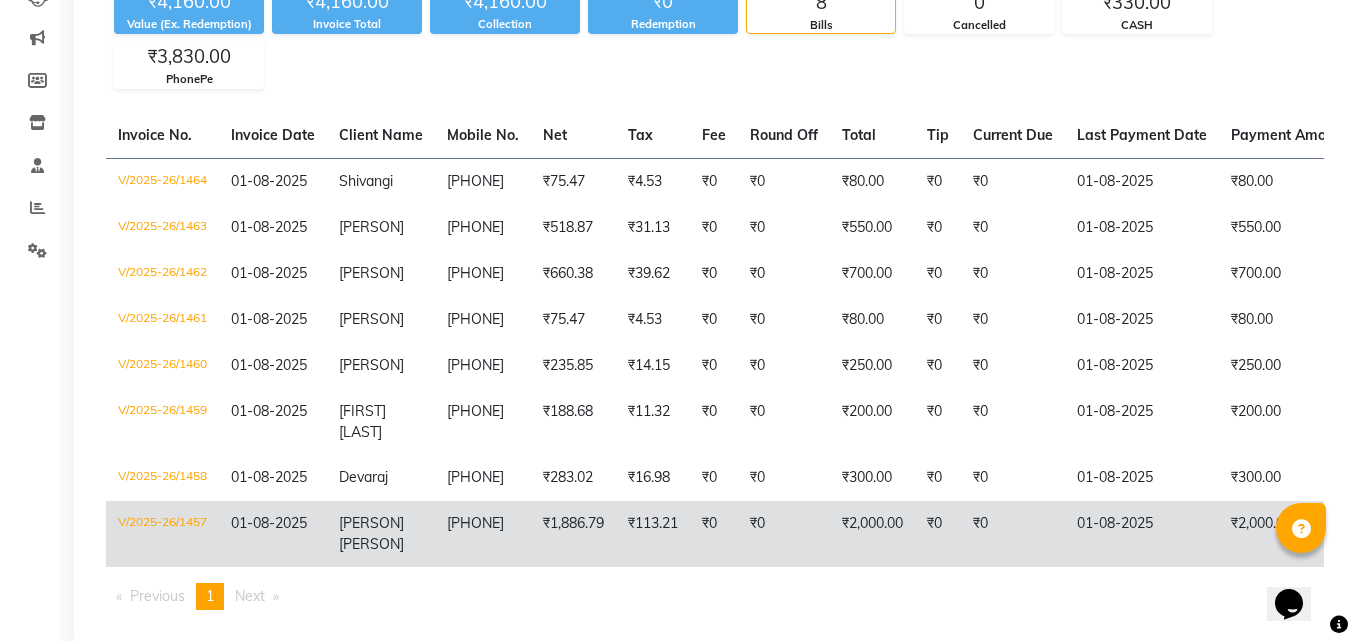 scroll, scrollTop: 265, scrollLeft: 0, axis: vertical 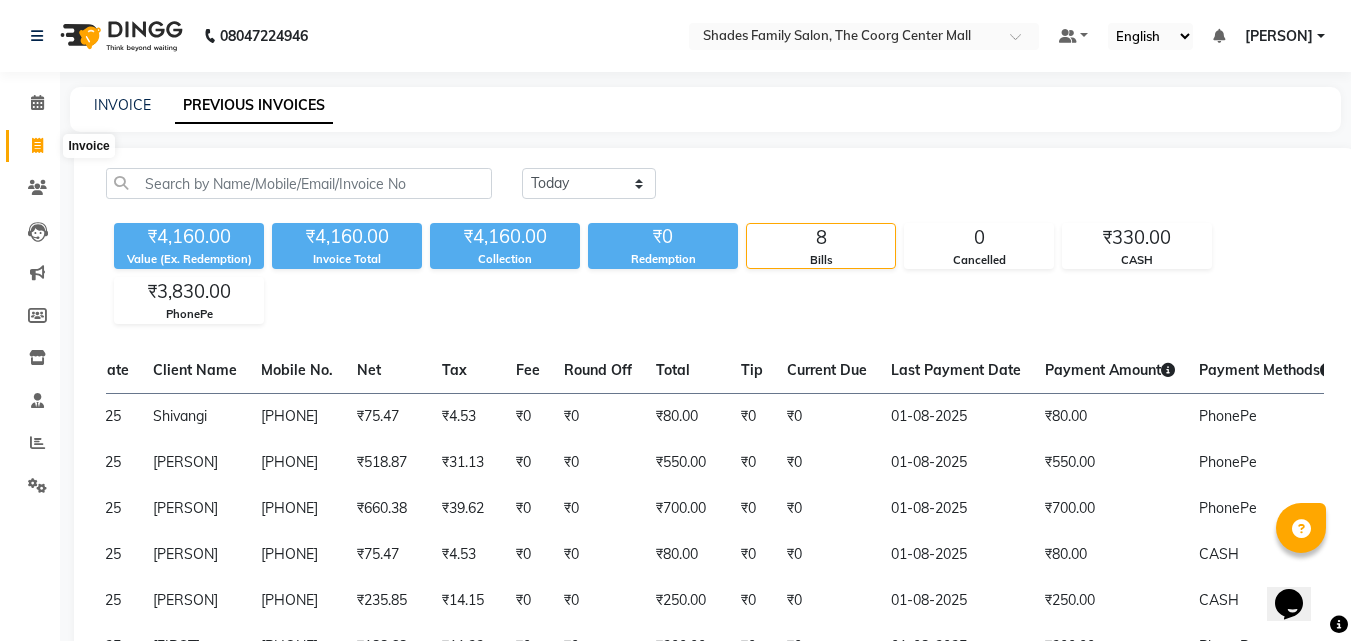 click 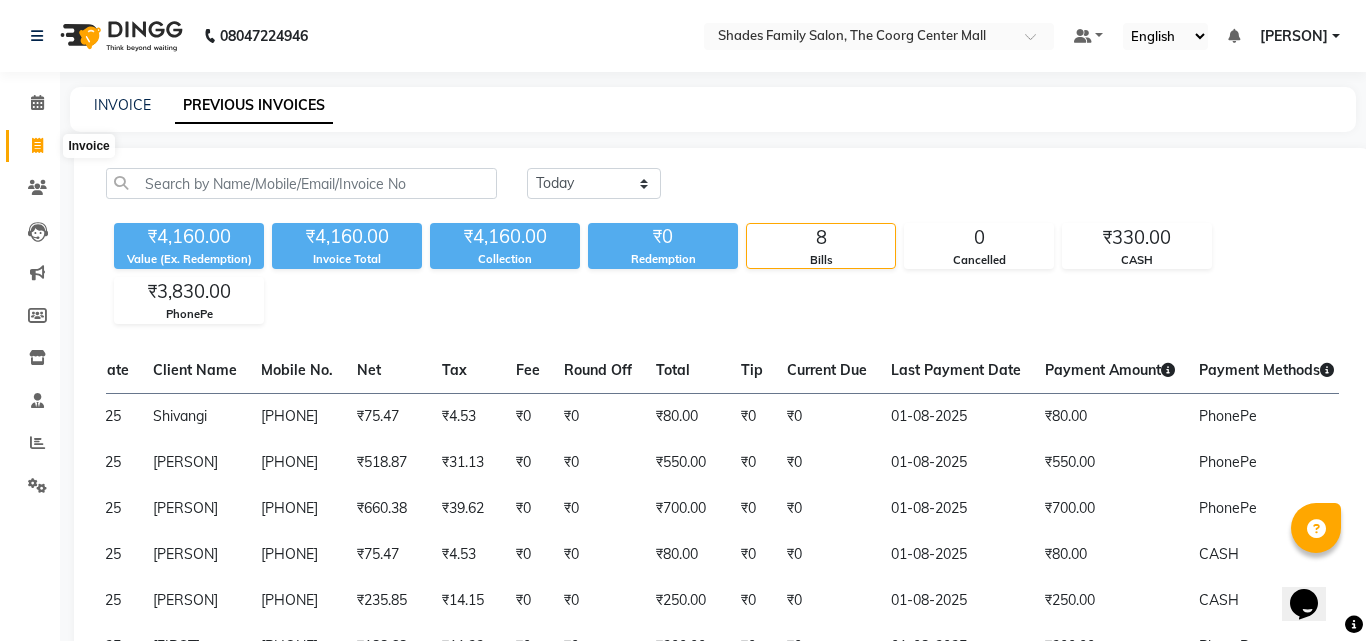 select on "service" 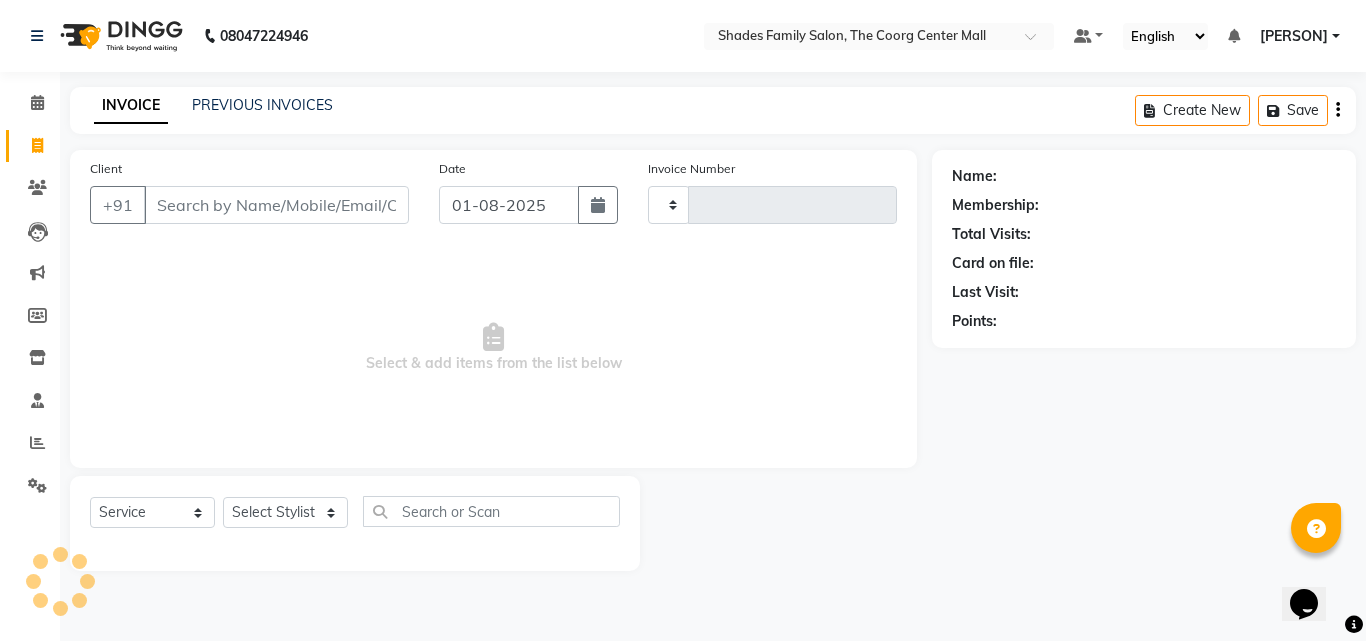 type on "1466" 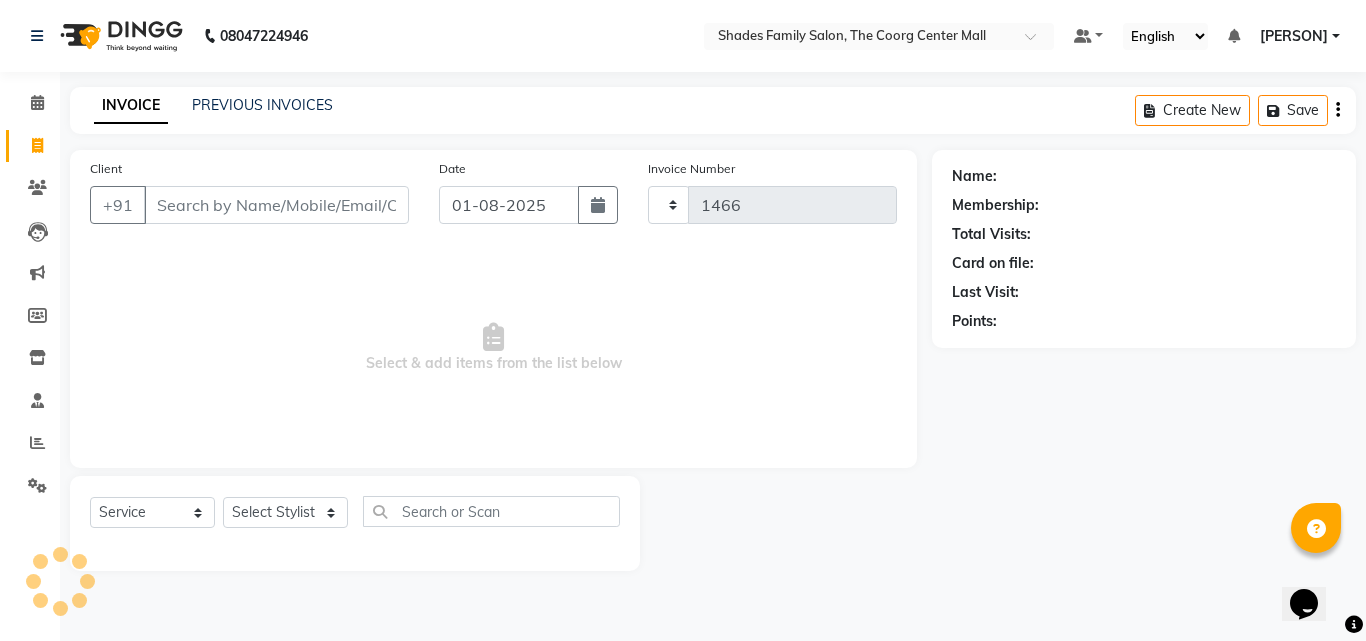 select on "7447" 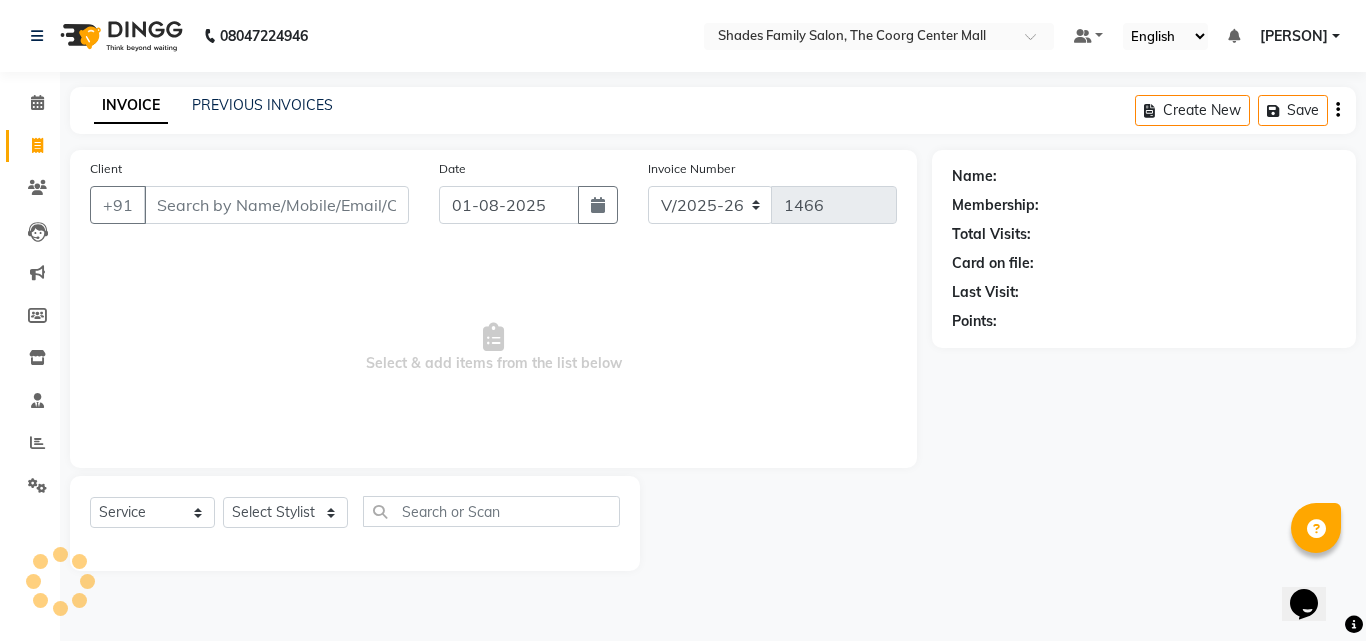drag, startPoint x: 380, startPoint y: 72, endPoint x: 790, endPoint y: 327, distance: 482.8302 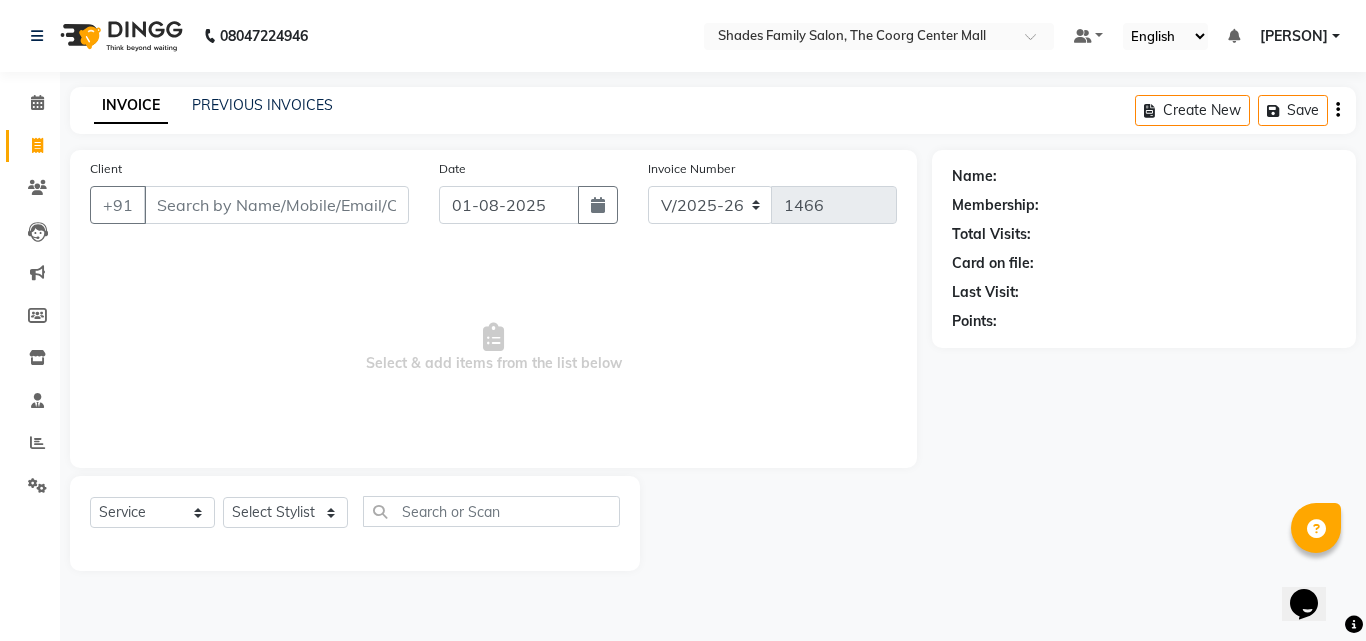 click on "Select & add items from the list below" at bounding box center [493, 348] 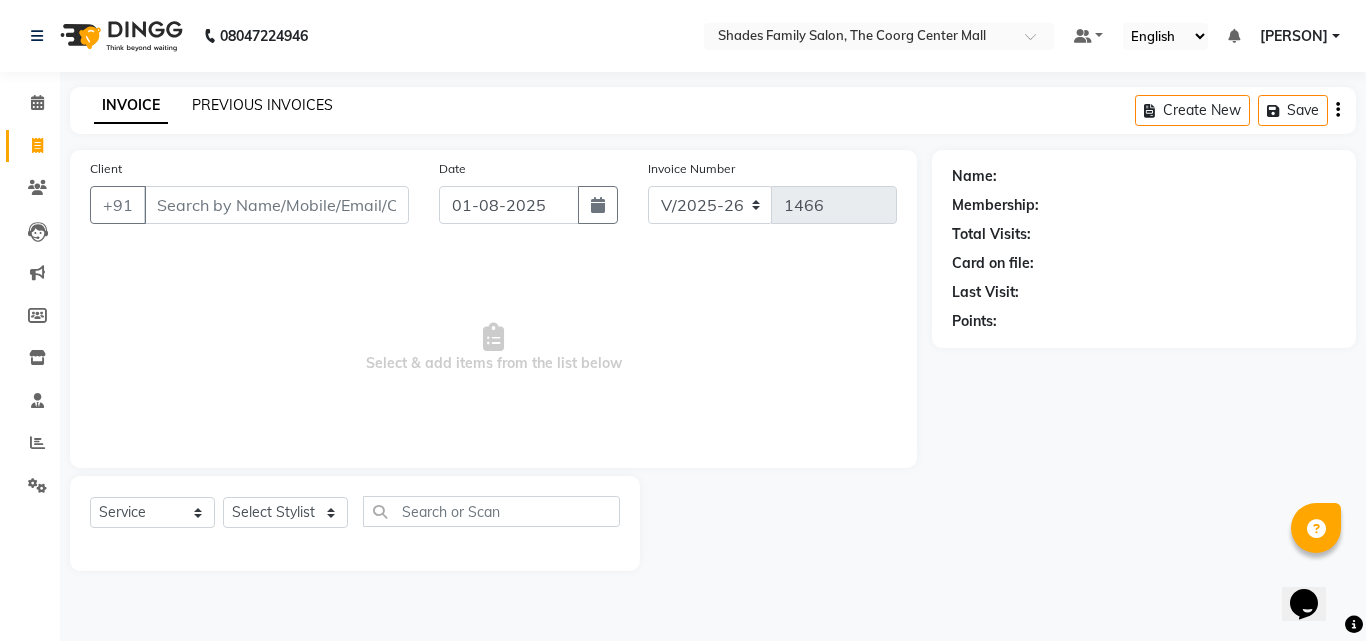 click on "PREVIOUS INVOICES" 